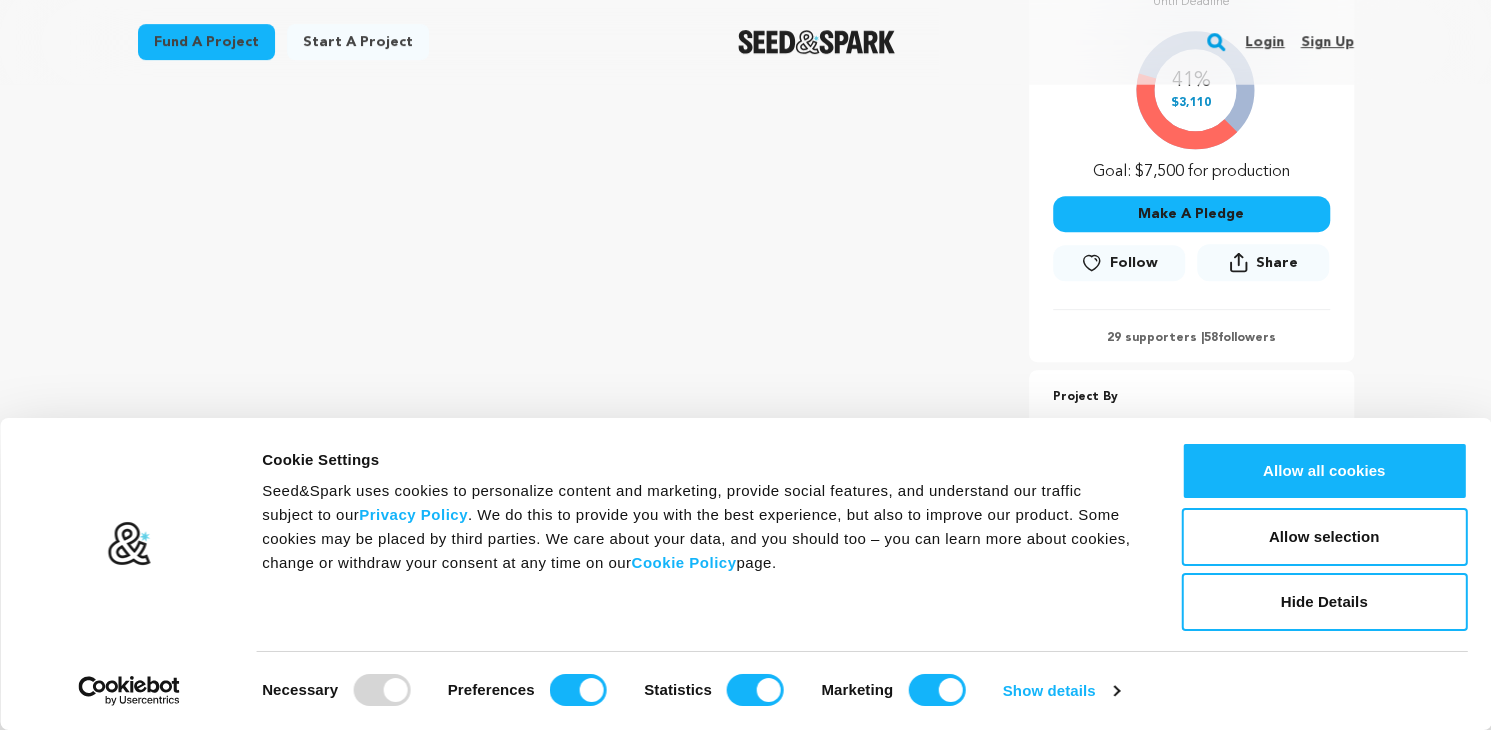 scroll, scrollTop: 413, scrollLeft: 0, axis: vertical 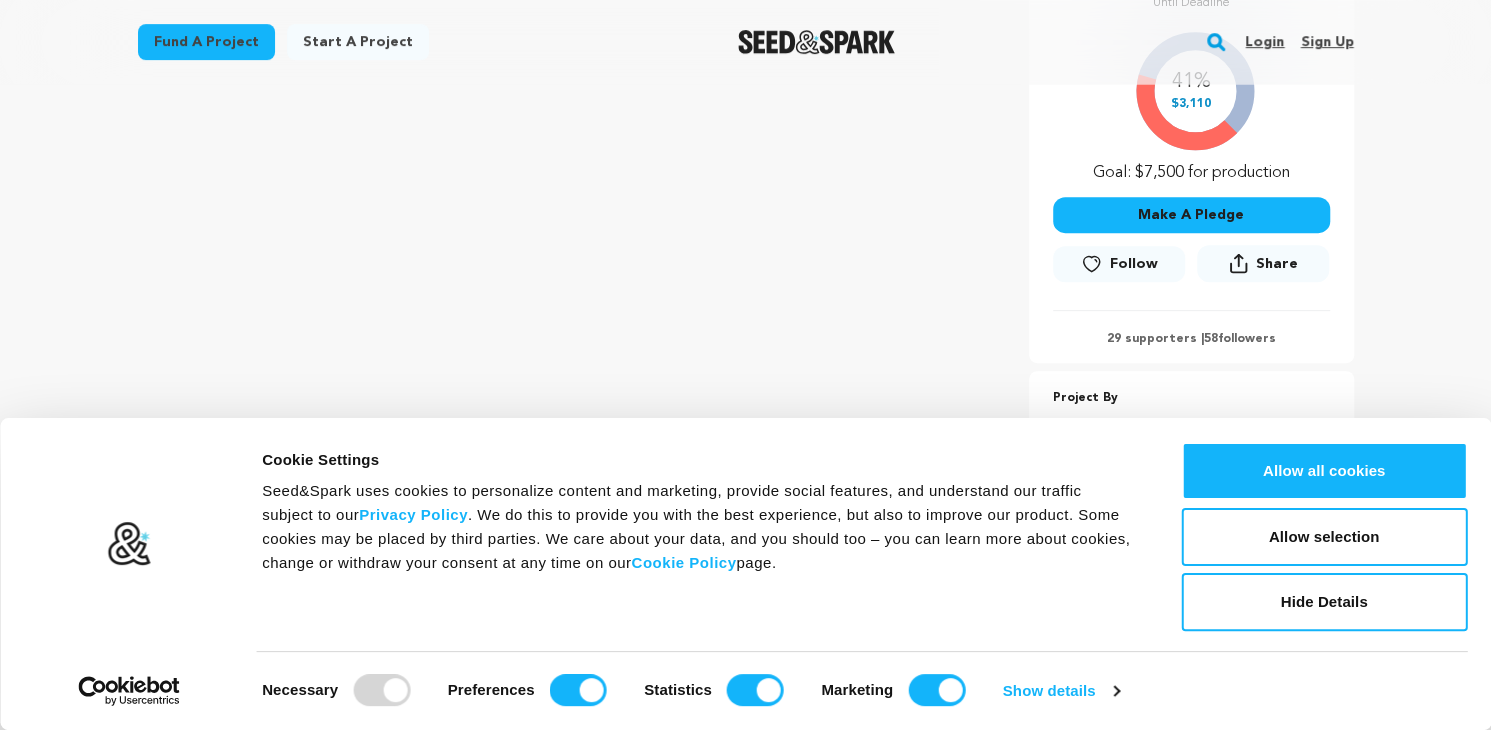 click on "Make A Pledge" at bounding box center [1191, 215] 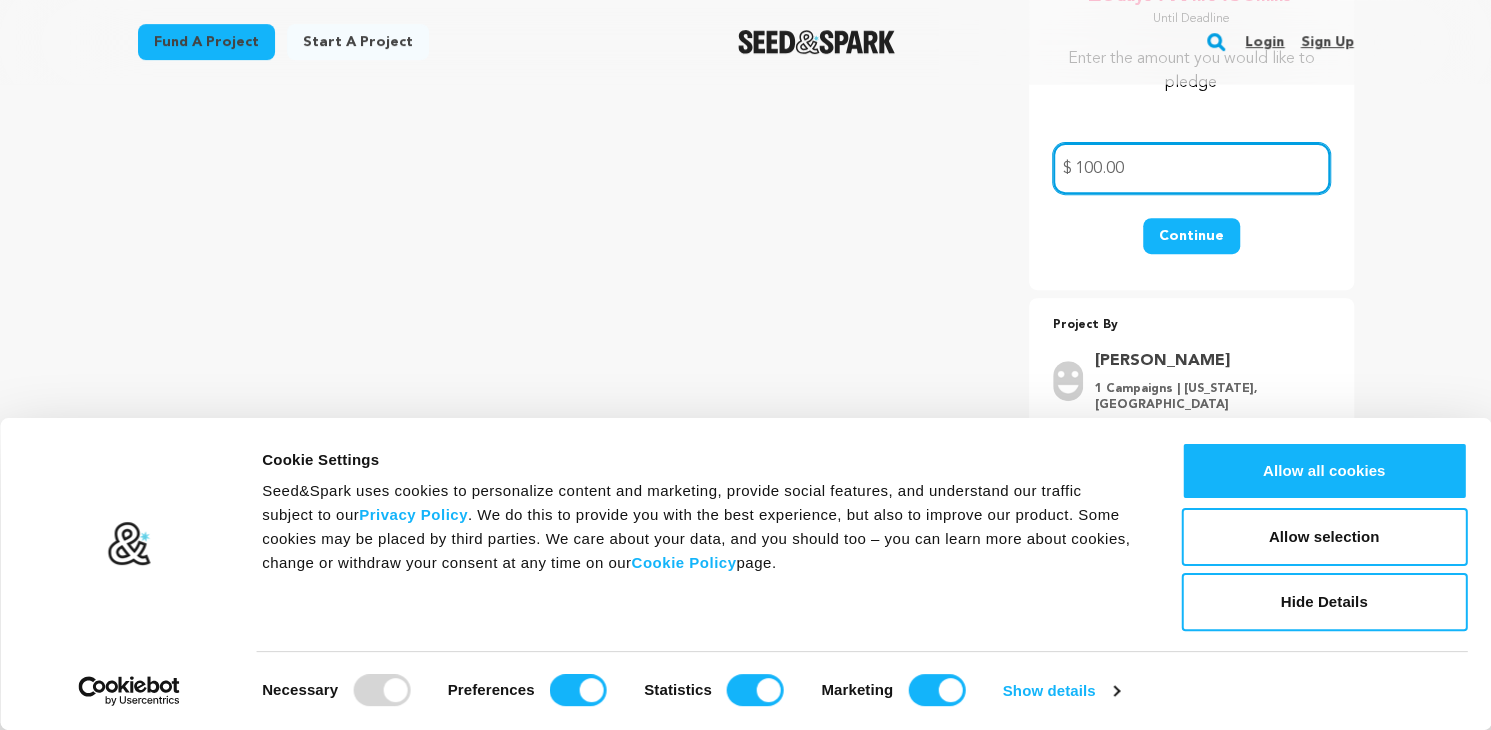 type on "100.00" 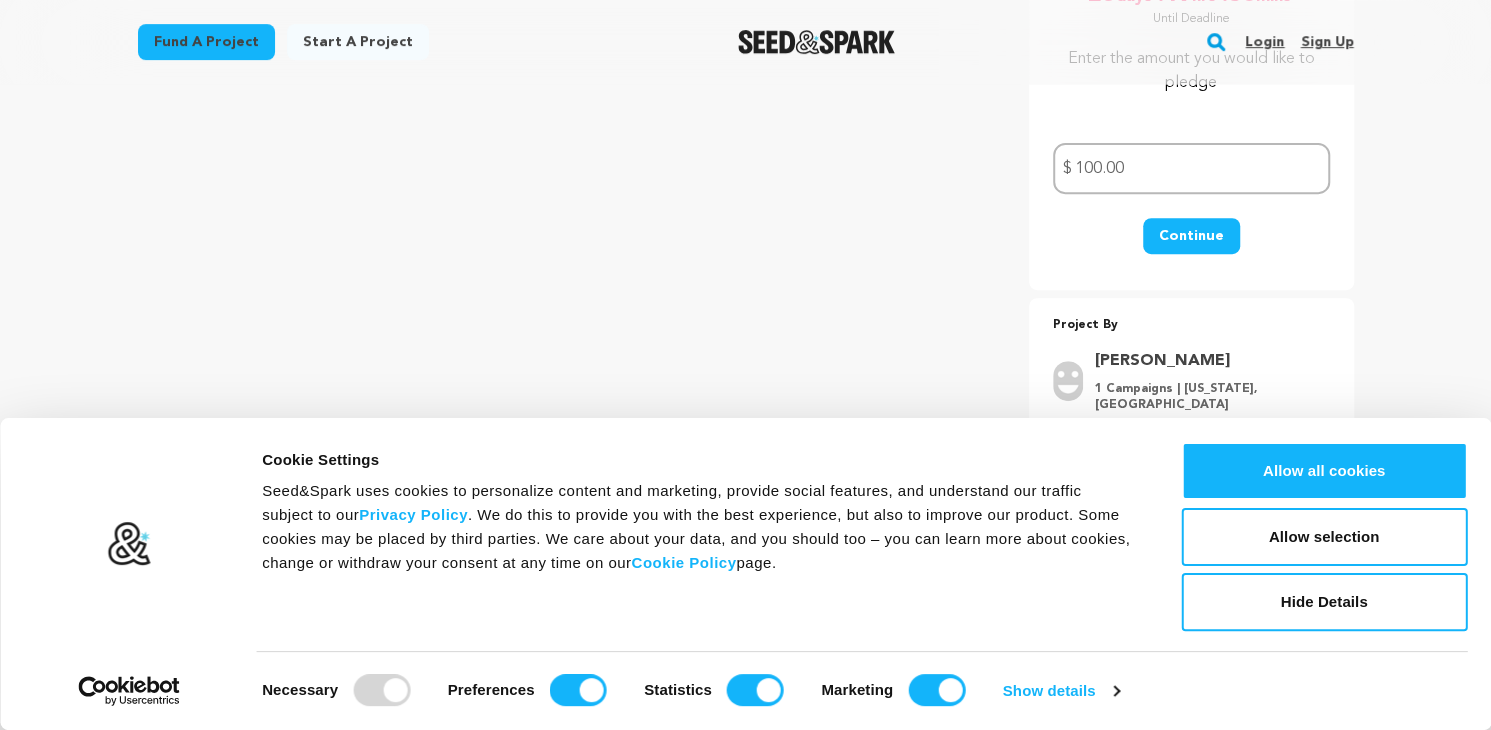 click on "Continue" at bounding box center (1191, 236) 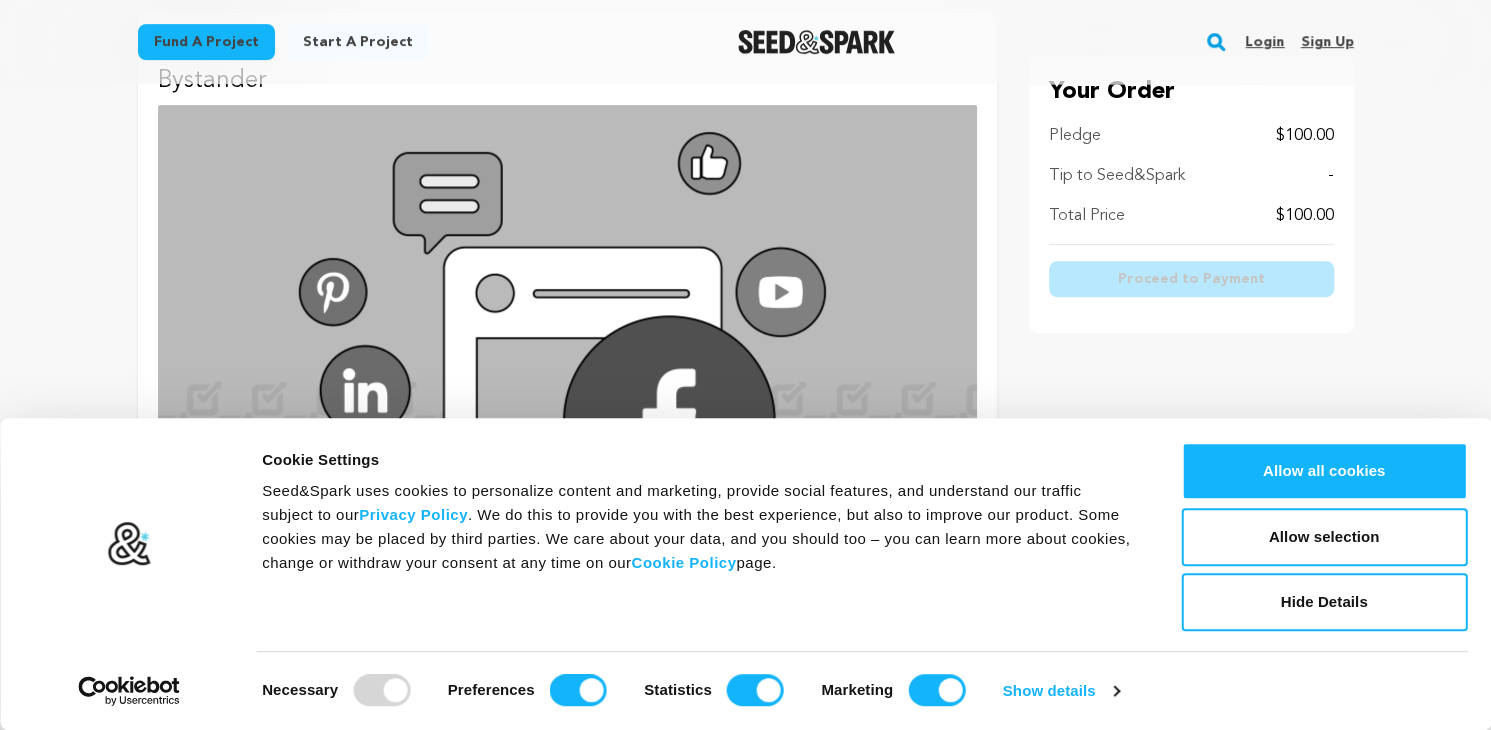 scroll, scrollTop: 620, scrollLeft: 0, axis: vertical 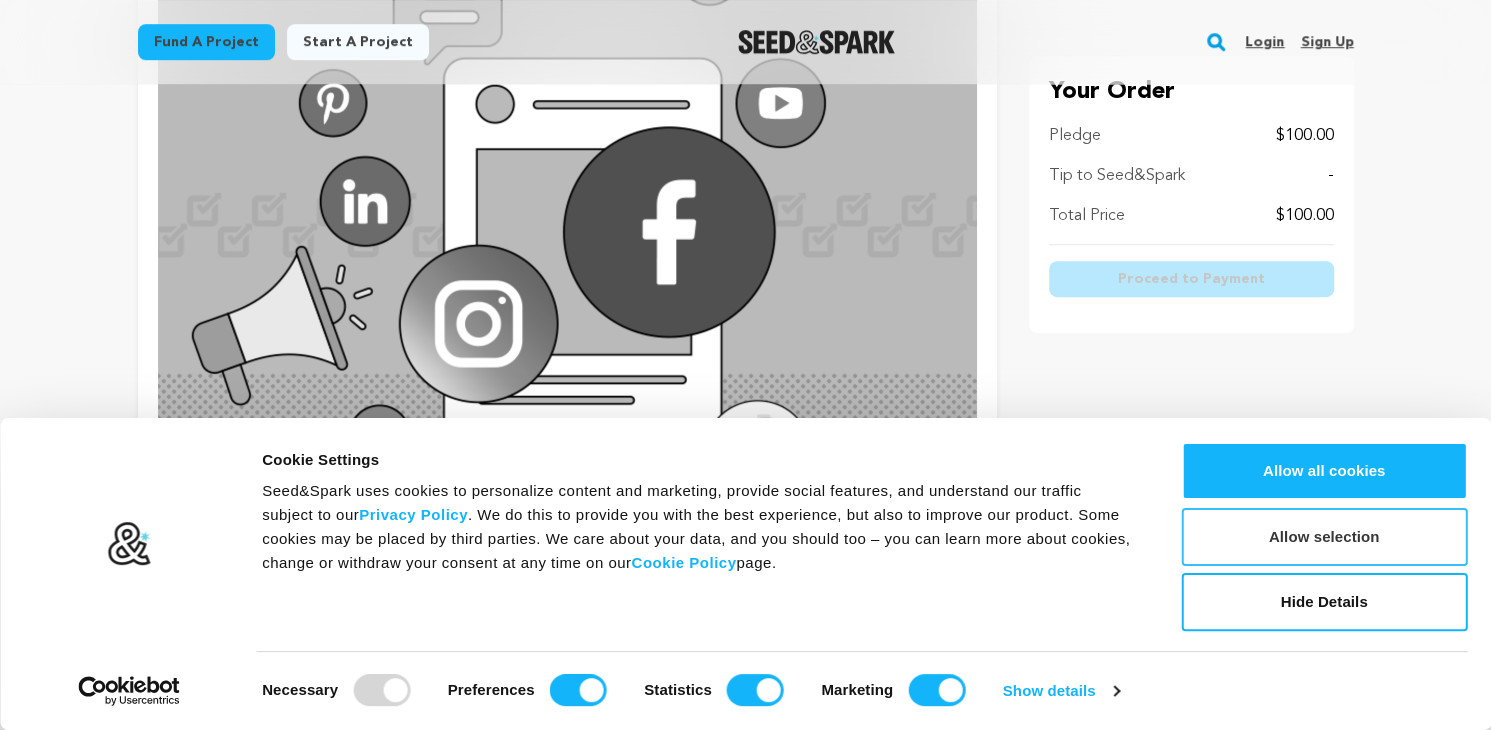 click on "Allow selection" at bounding box center (1324, 537) 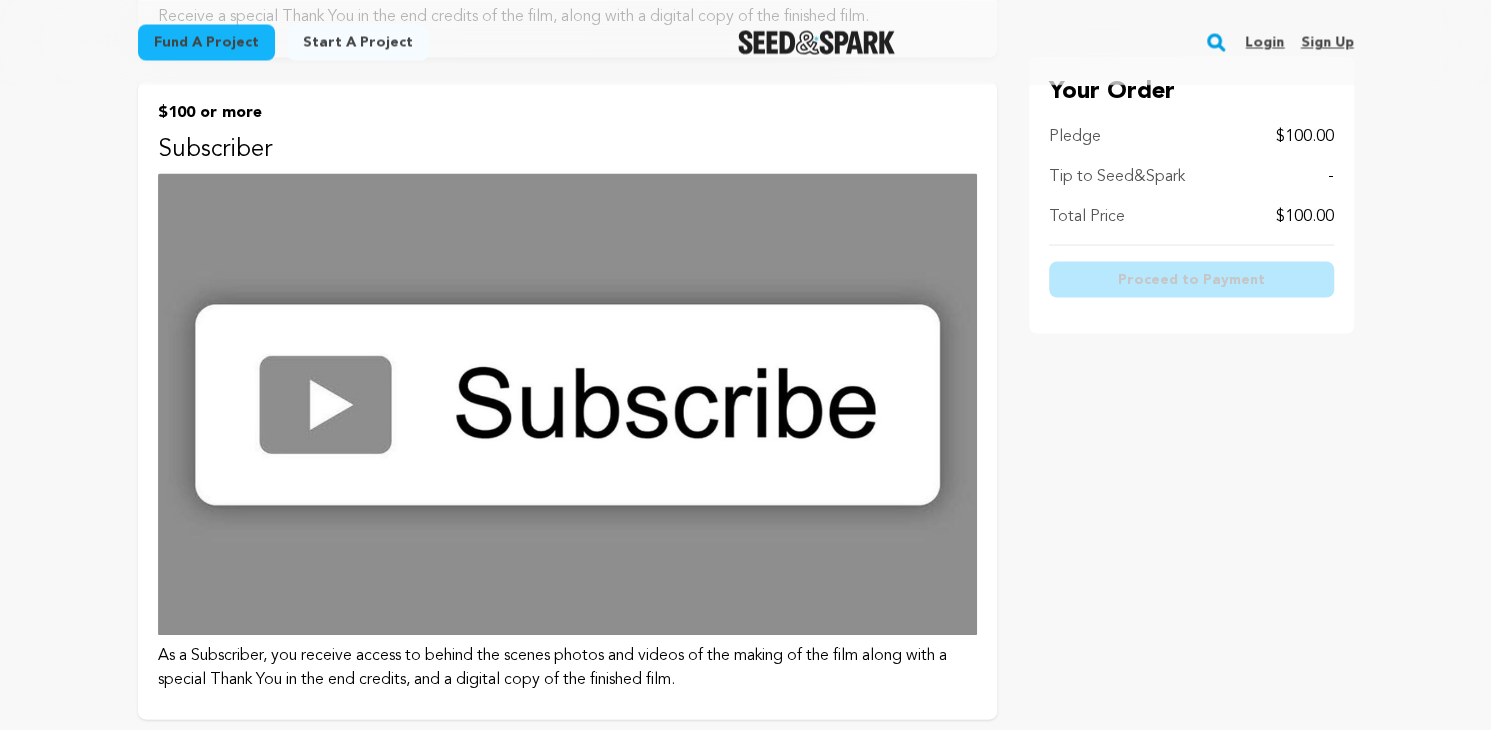 scroll, scrollTop: 2171, scrollLeft: 0, axis: vertical 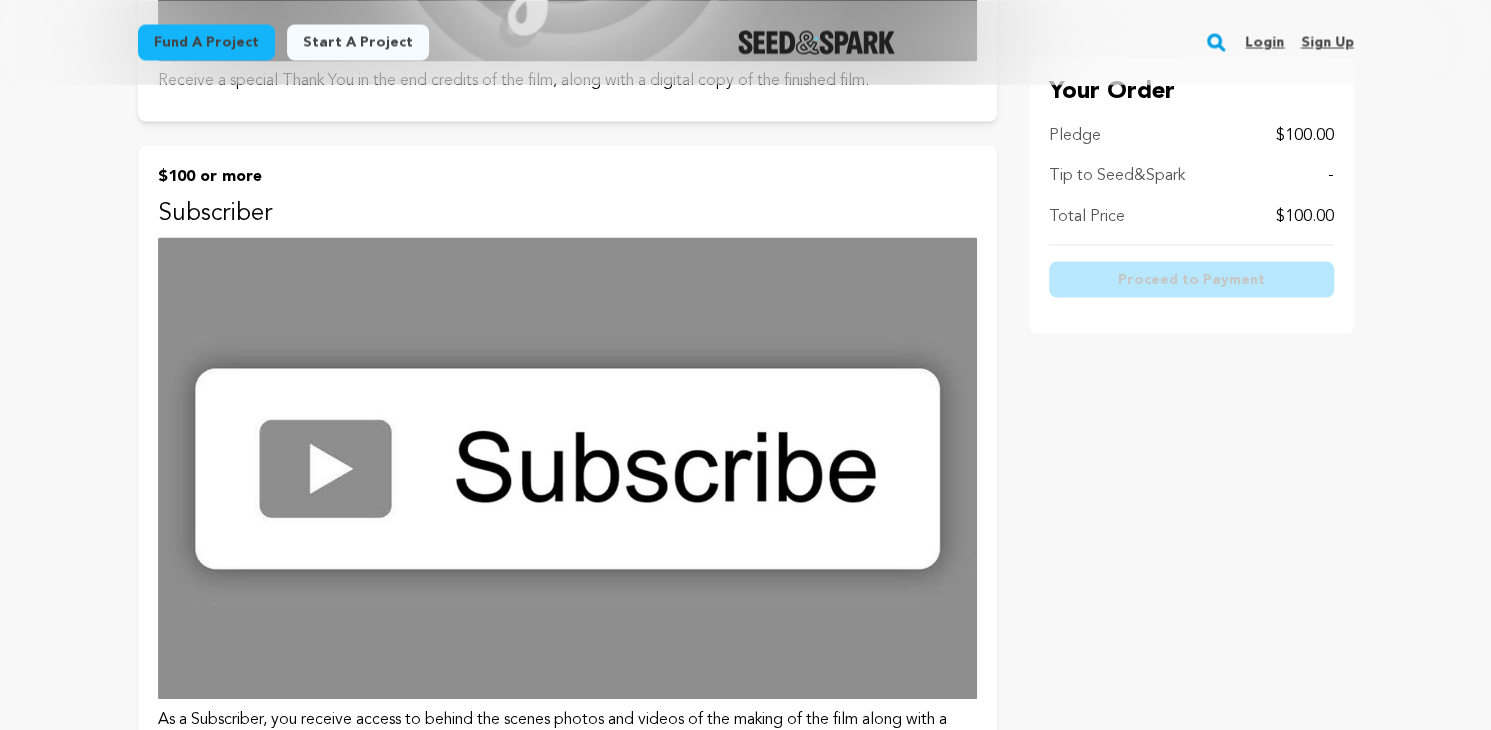 click at bounding box center (567, 468) 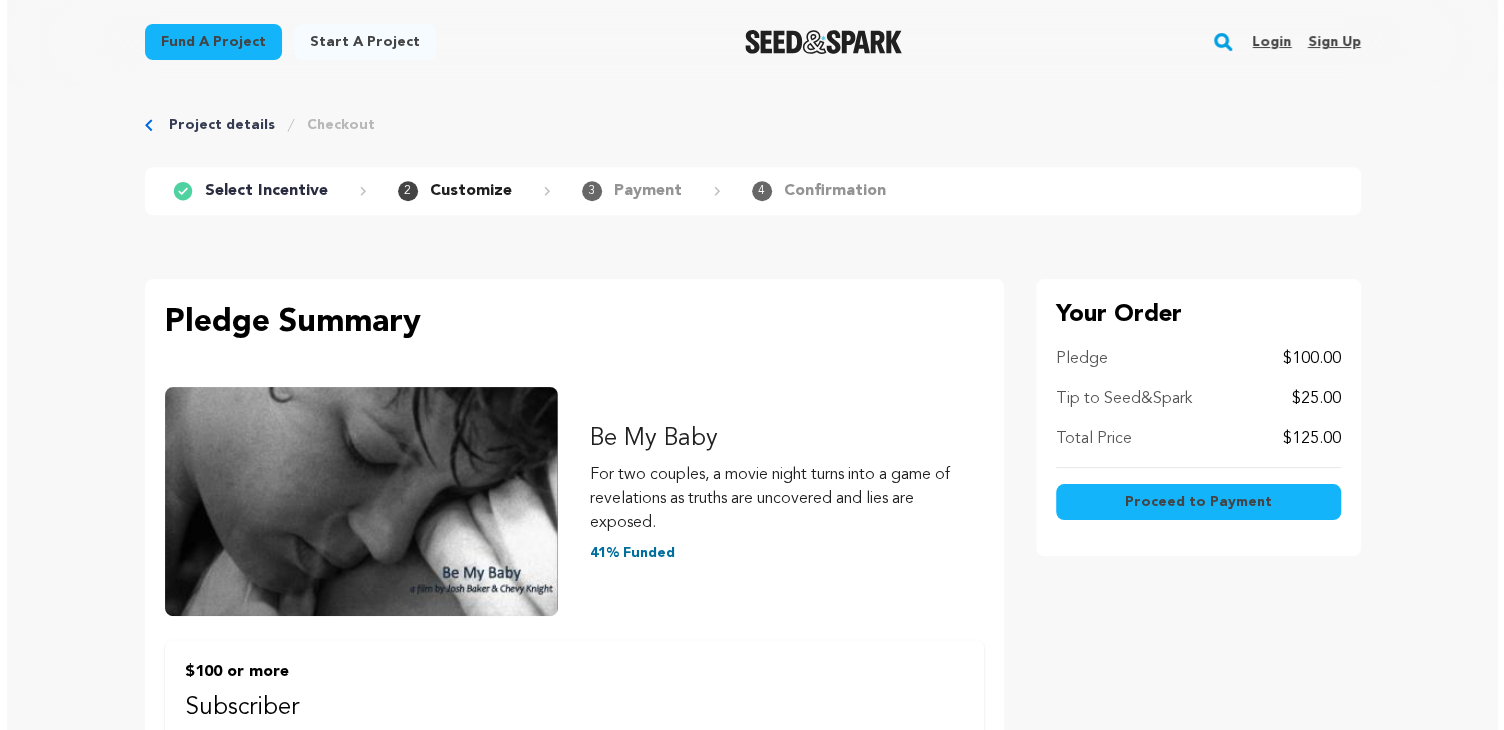 scroll, scrollTop: 0, scrollLeft: 0, axis: both 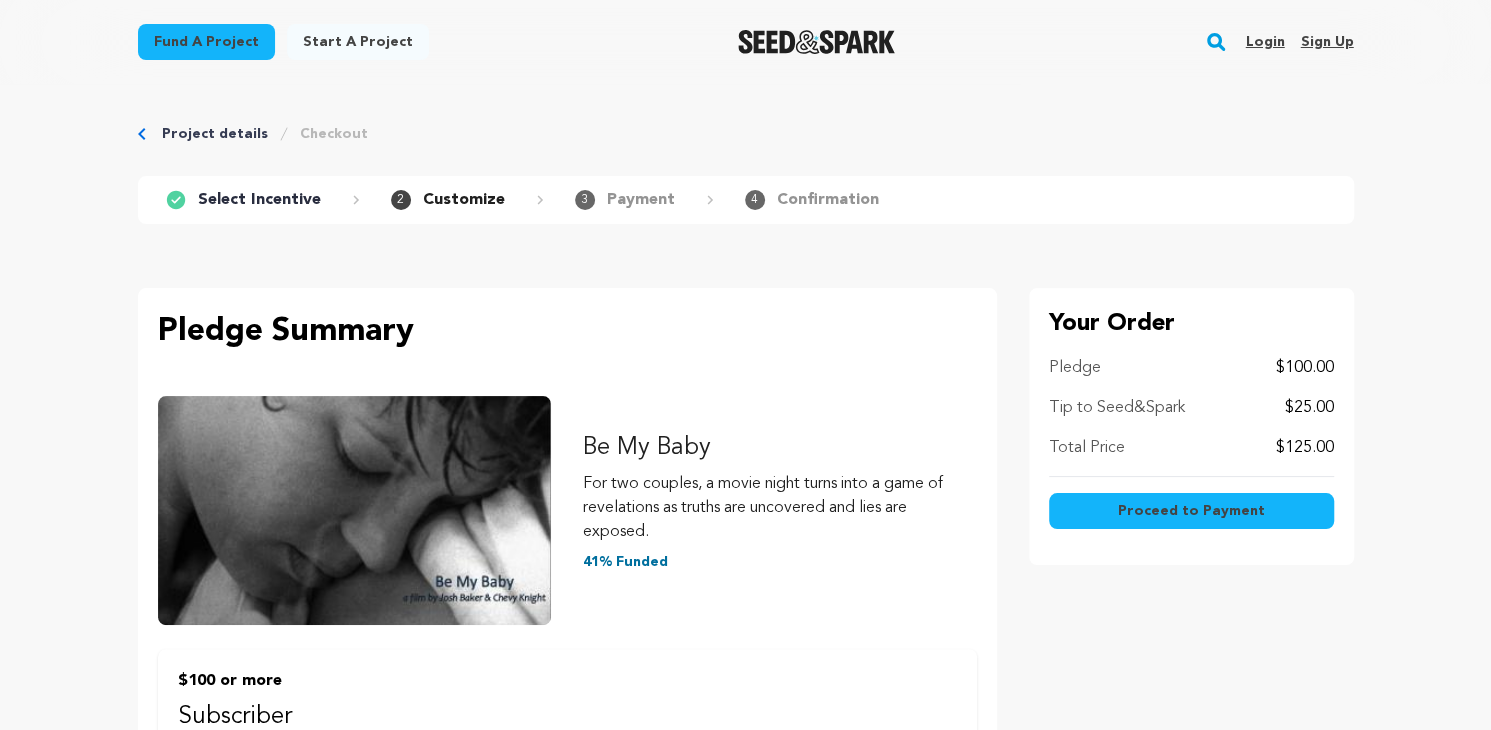 click on "Proceed to Payment" at bounding box center [1191, 511] 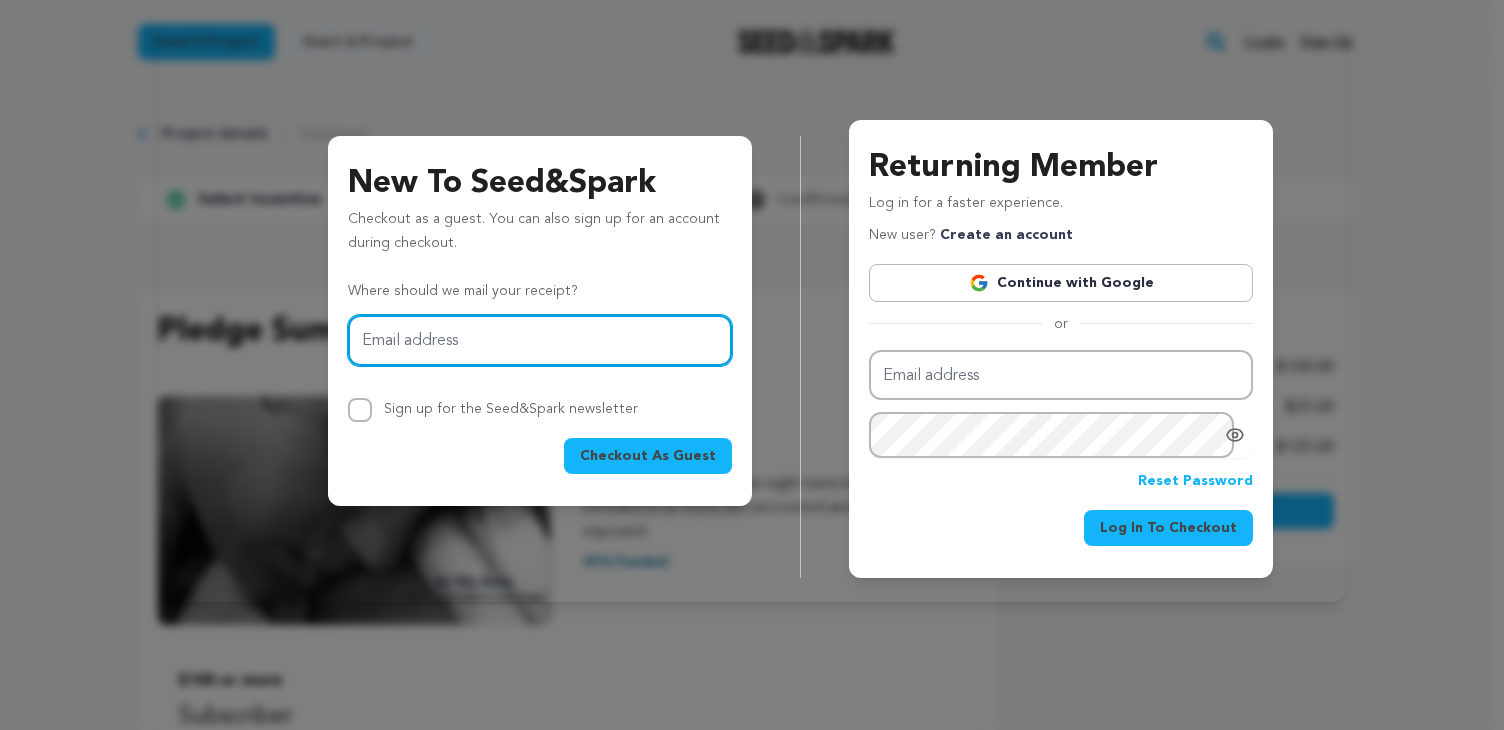 click on "Email address" at bounding box center (540, 340) 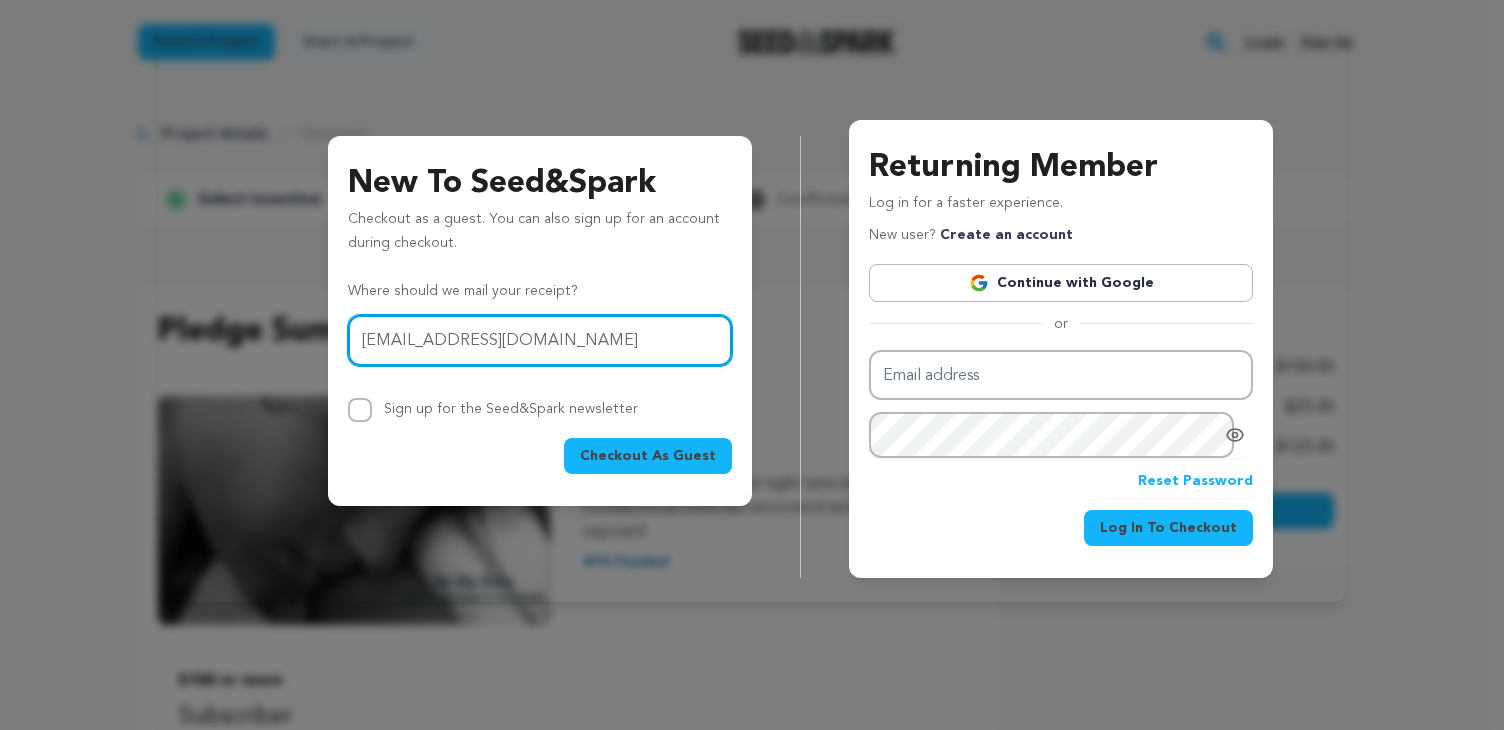 type on "ccoddington@earthlink.net" 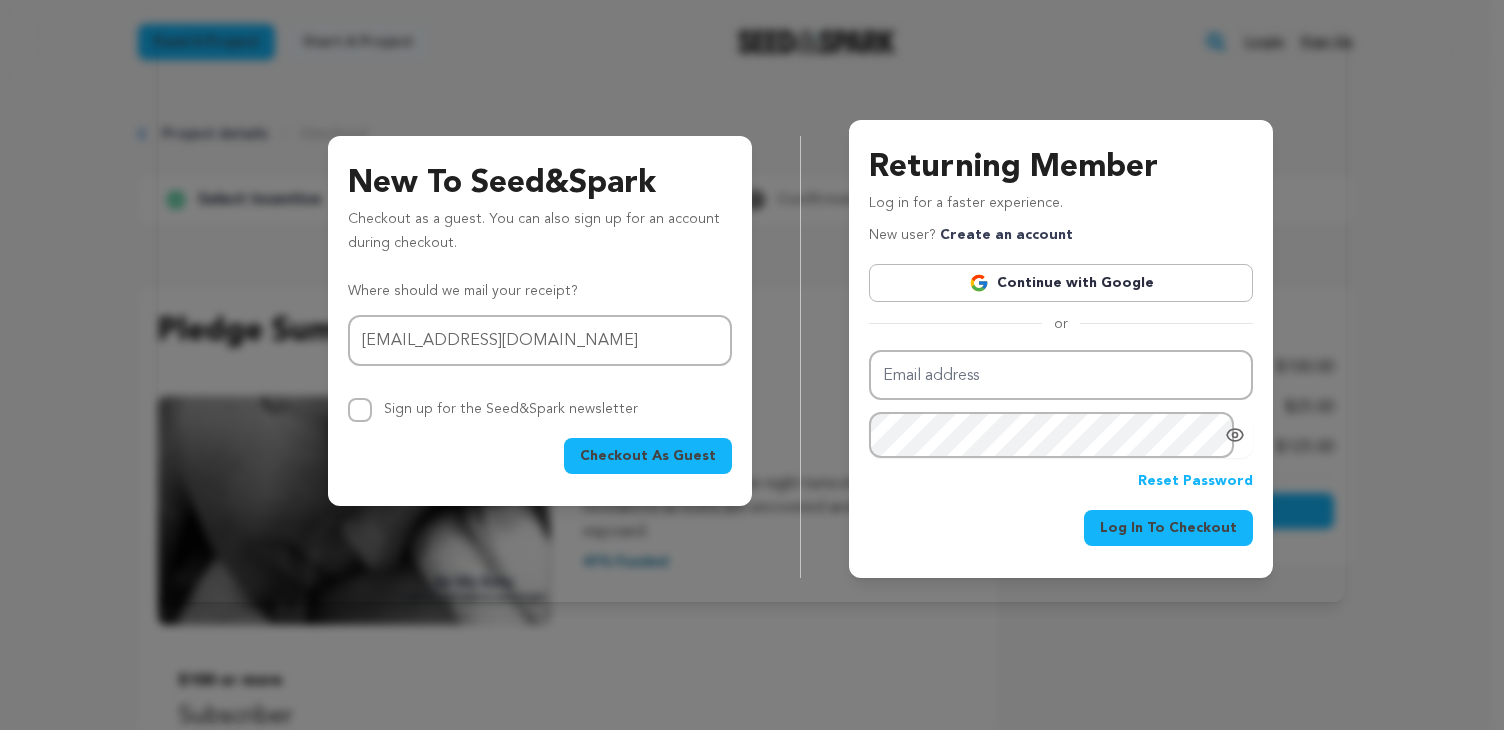 click on "Checkout As Guest" at bounding box center [648, 456] 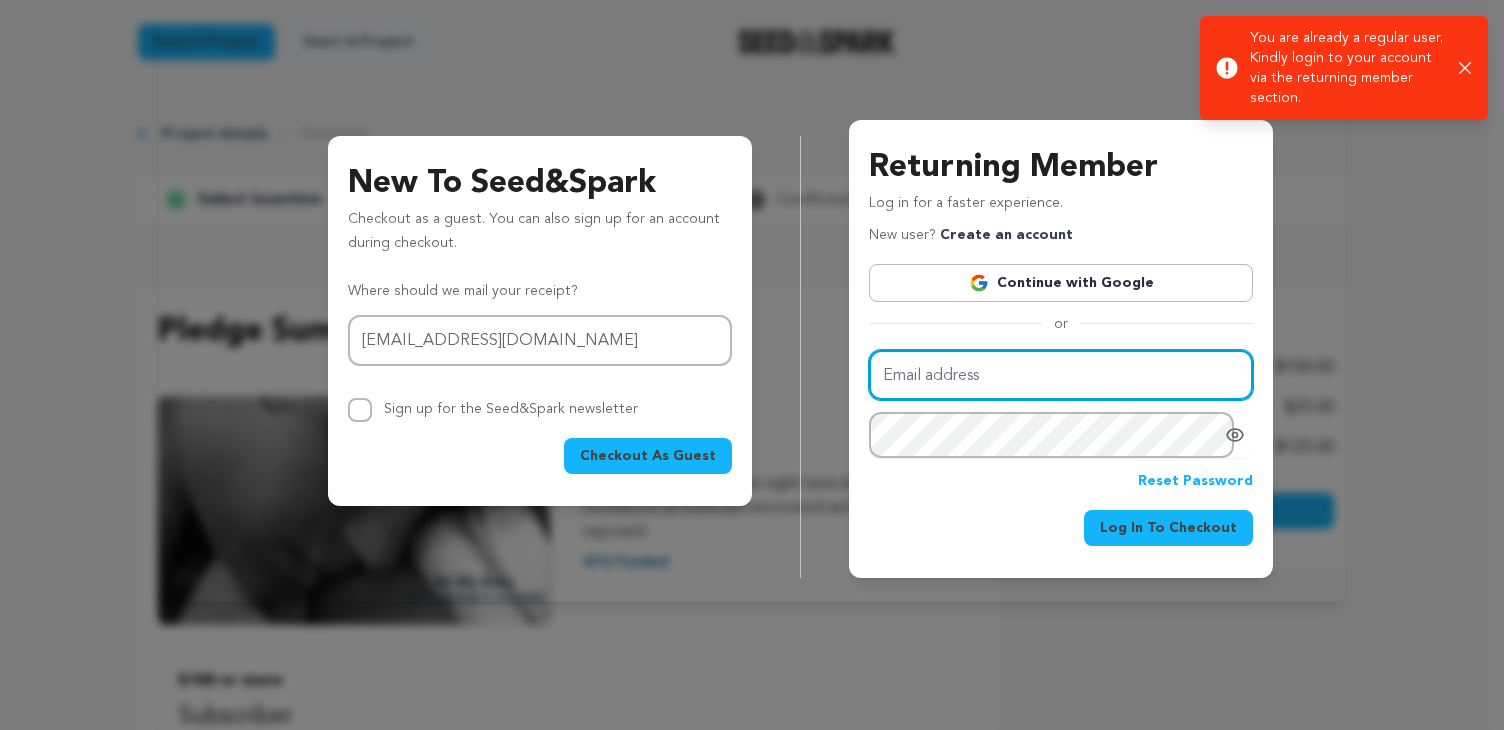 click on "Email address" at bounding box center [1061, 375] 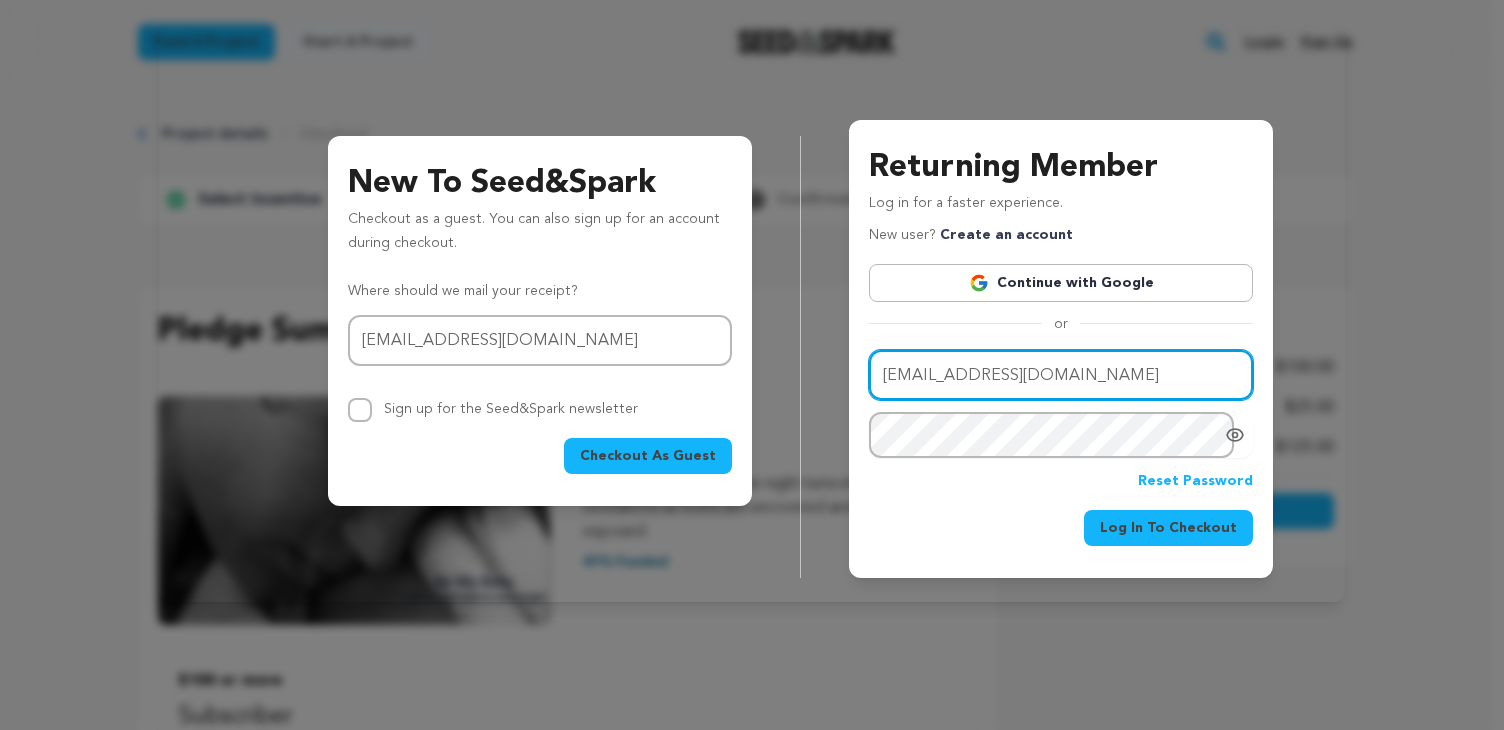 type on "ccoddington@earthlink.net" 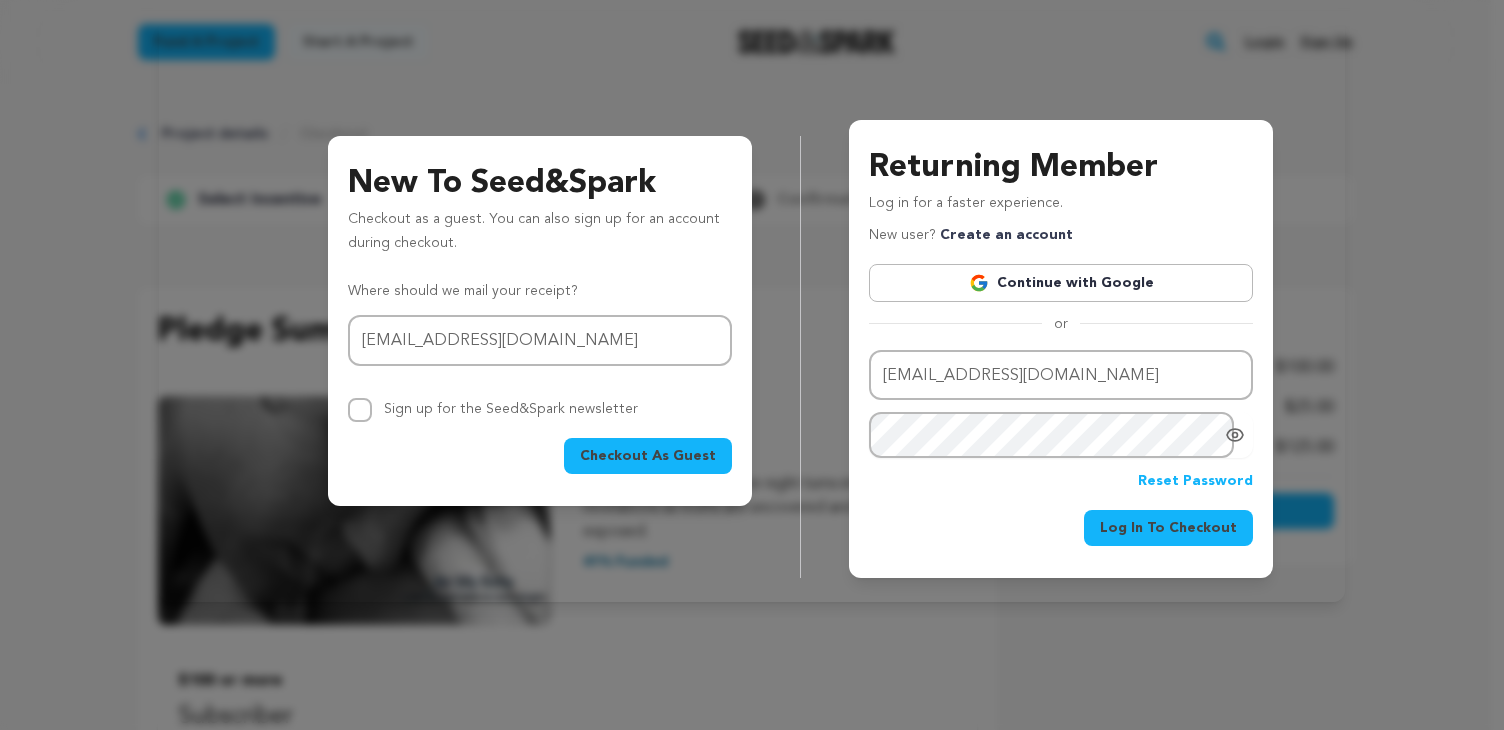 click on "Log In To Checkout" at bounding box center (1168, 528) 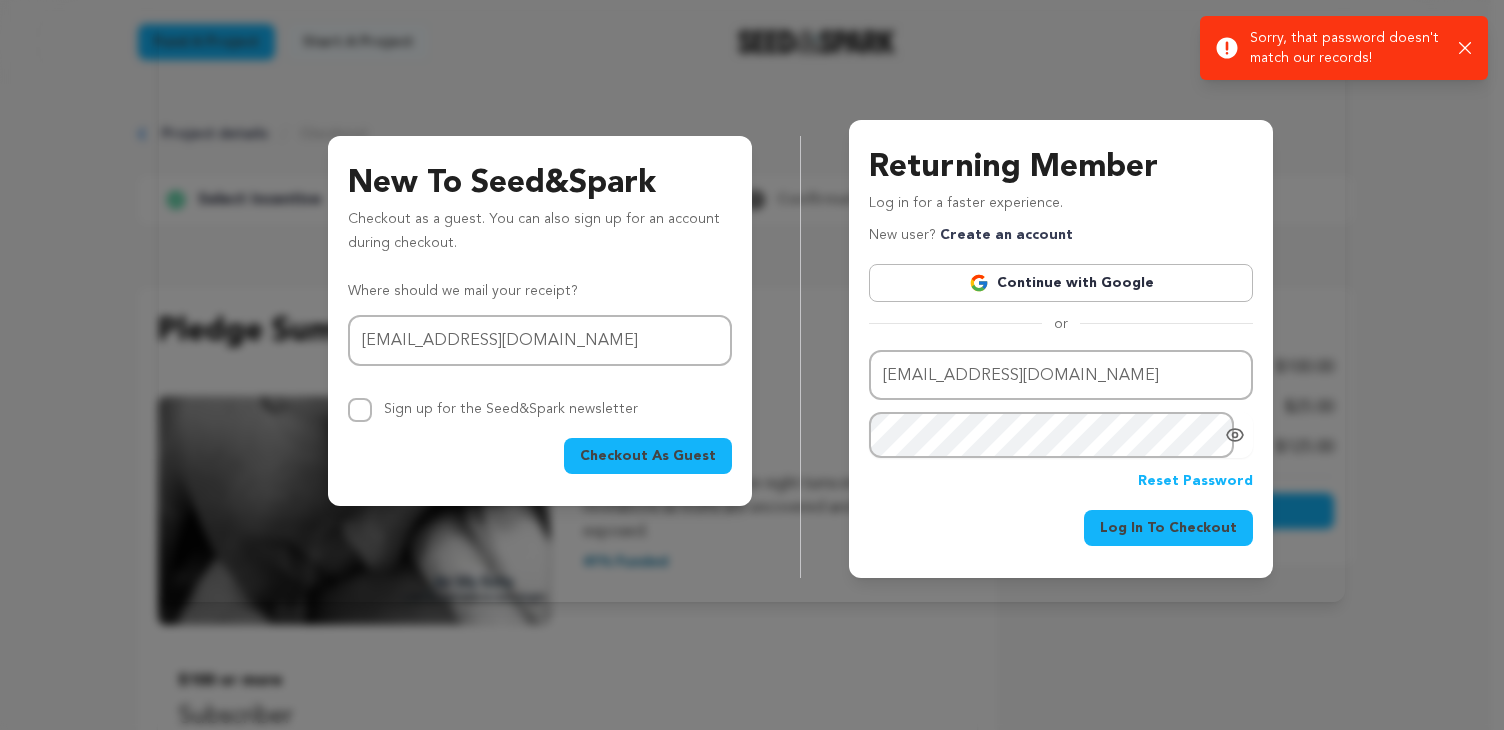 click 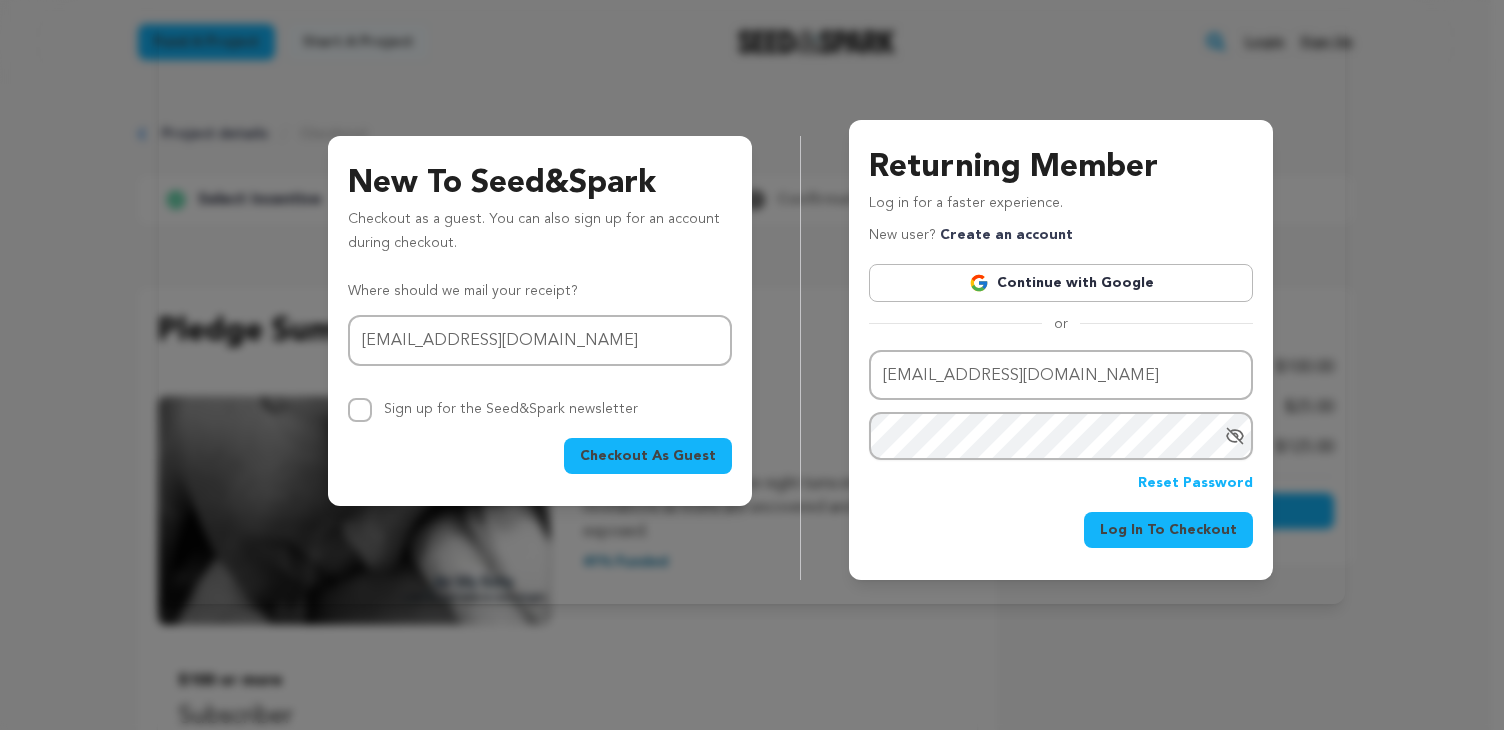 click on "Log In To Checkout" at bounding box center [1168, 530] 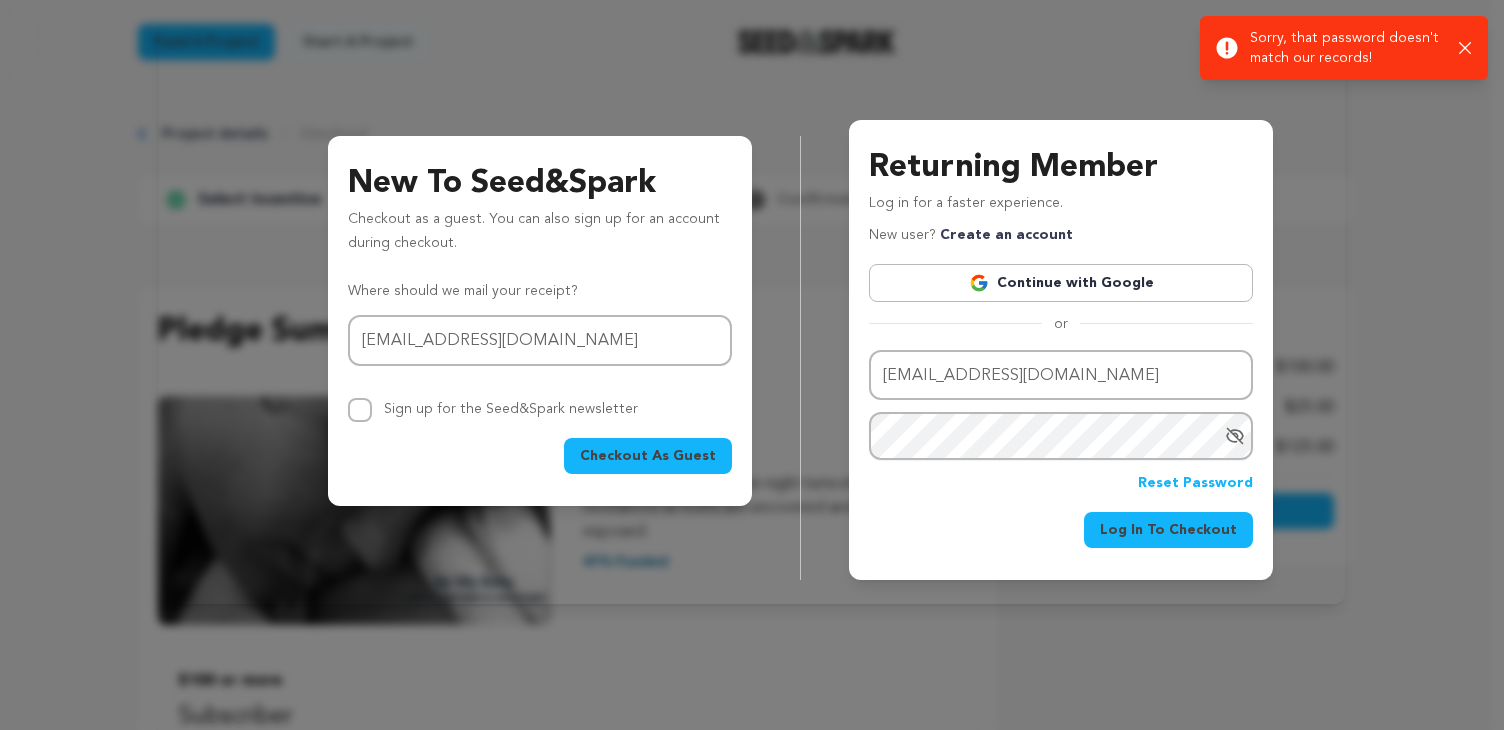 click on "Reset
Password" at bounding box center [1195, 484] 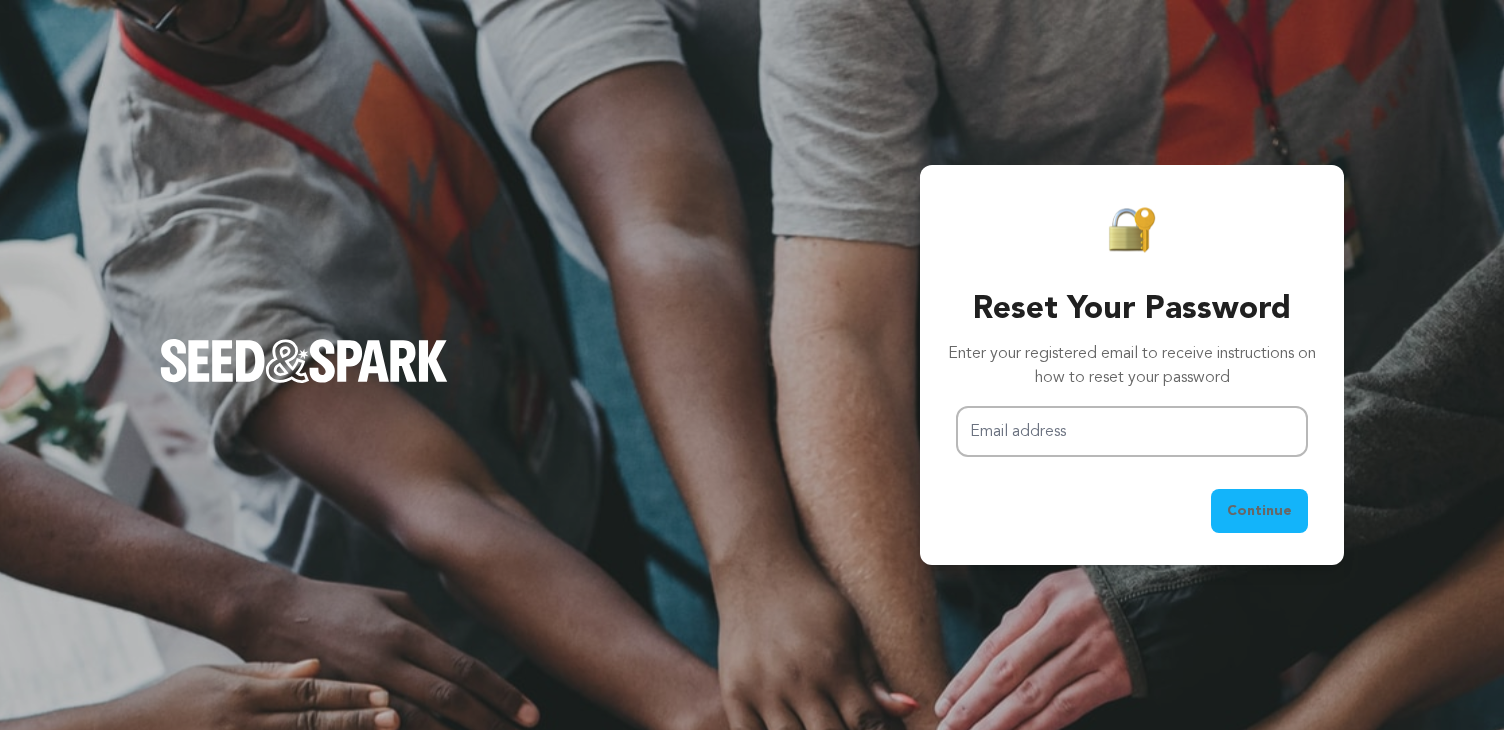 scroll, scrollTop: 0, scrollLeft: 0, axis: both 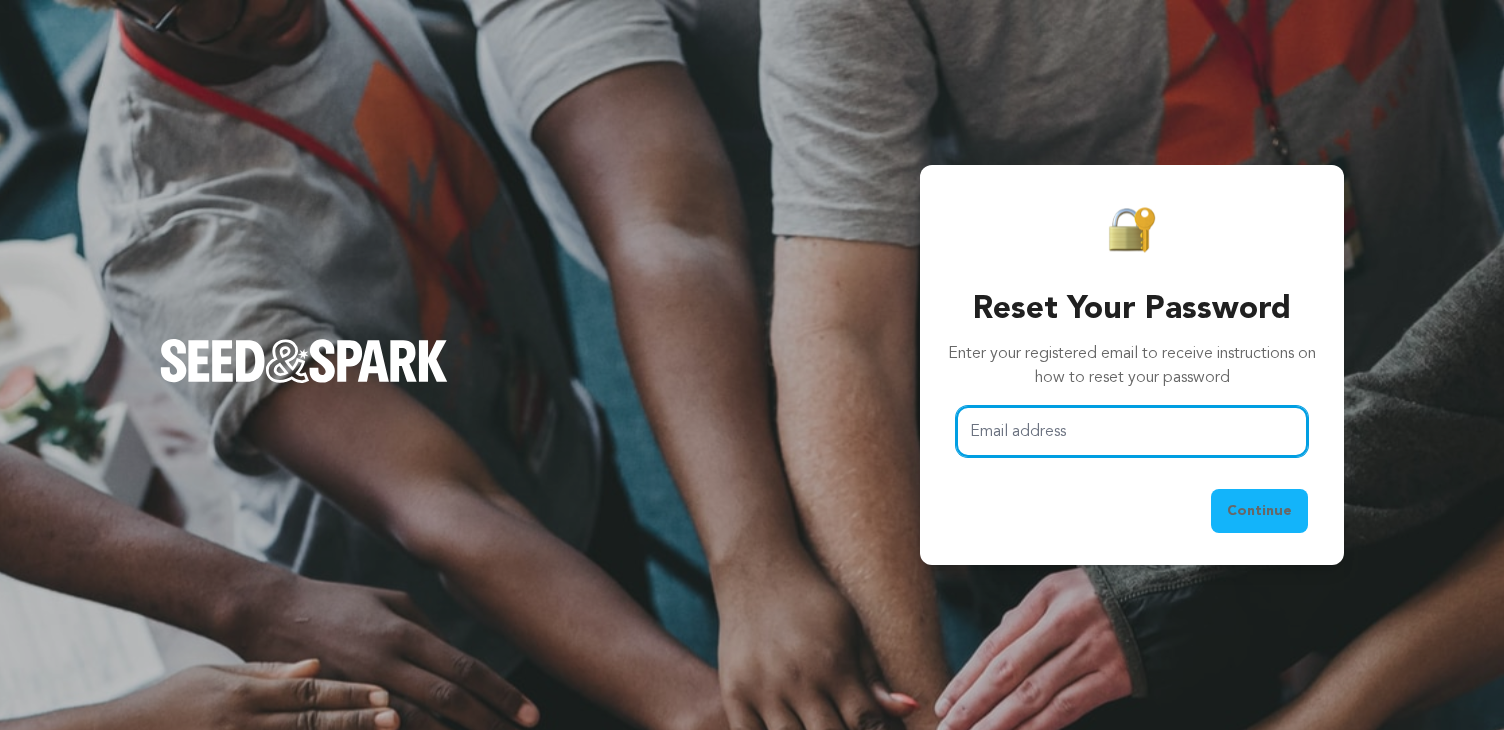 click on "Email address" at bounding box center (1132, 431) 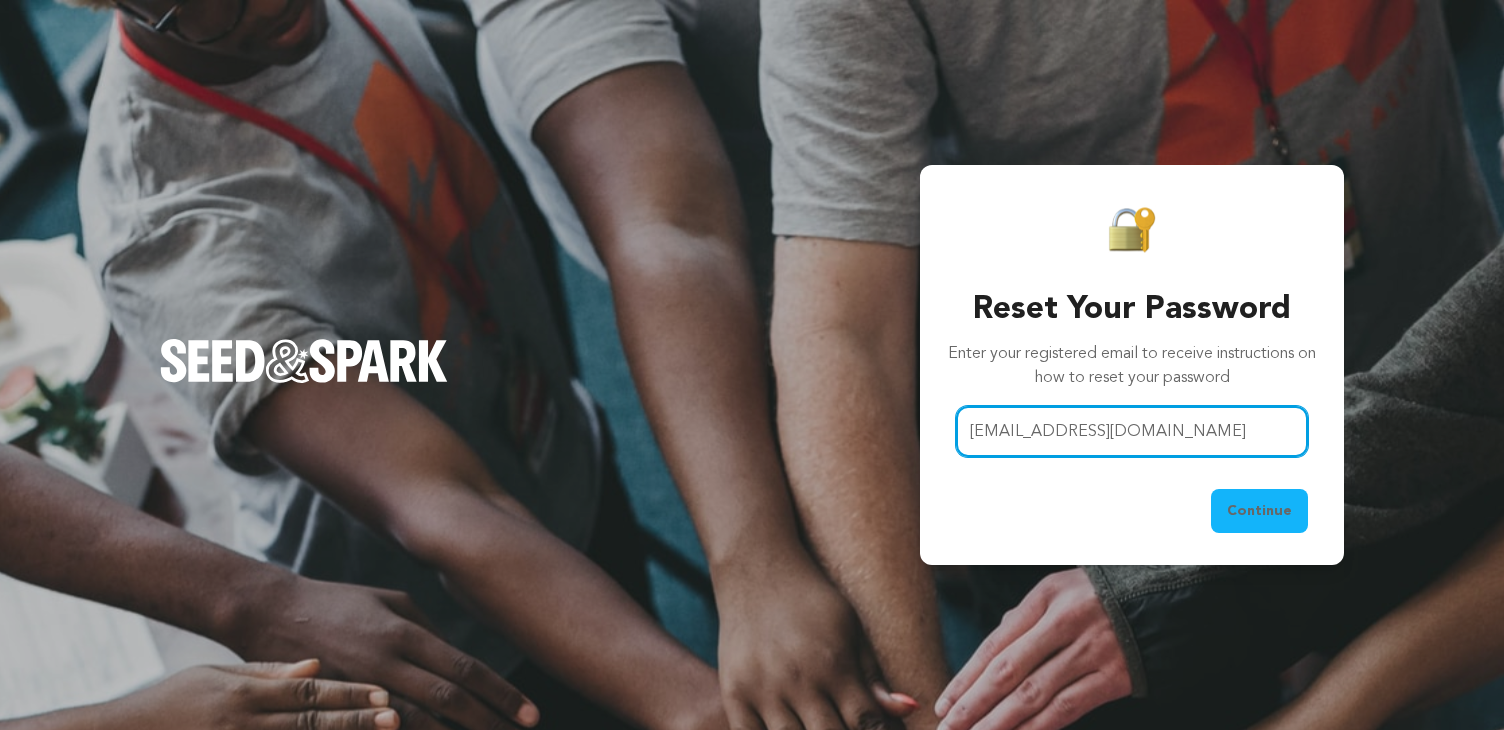 type on "[EMAIL_ADDRESS][DOMAIN_NAME]" 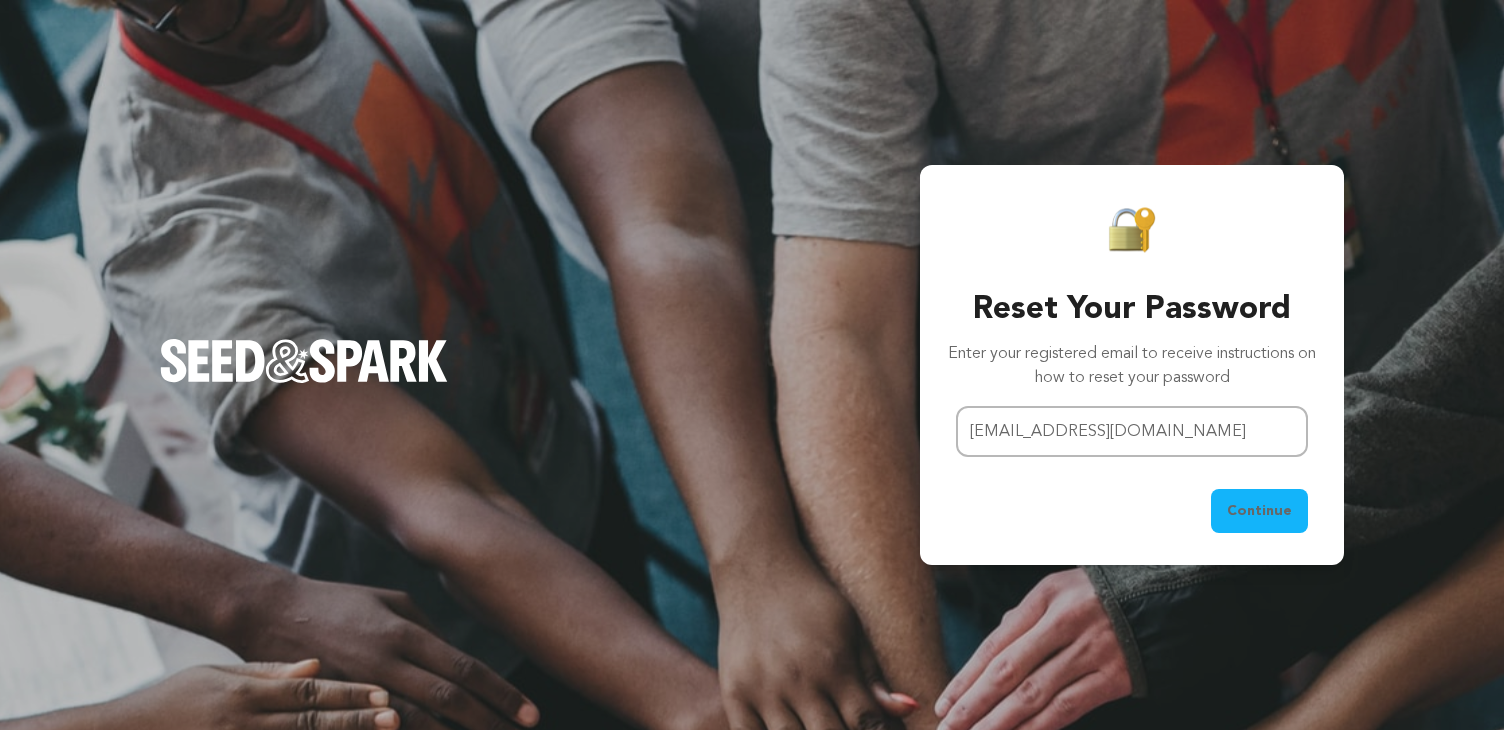 click on "Continue" at bounding box center [1259, 511] 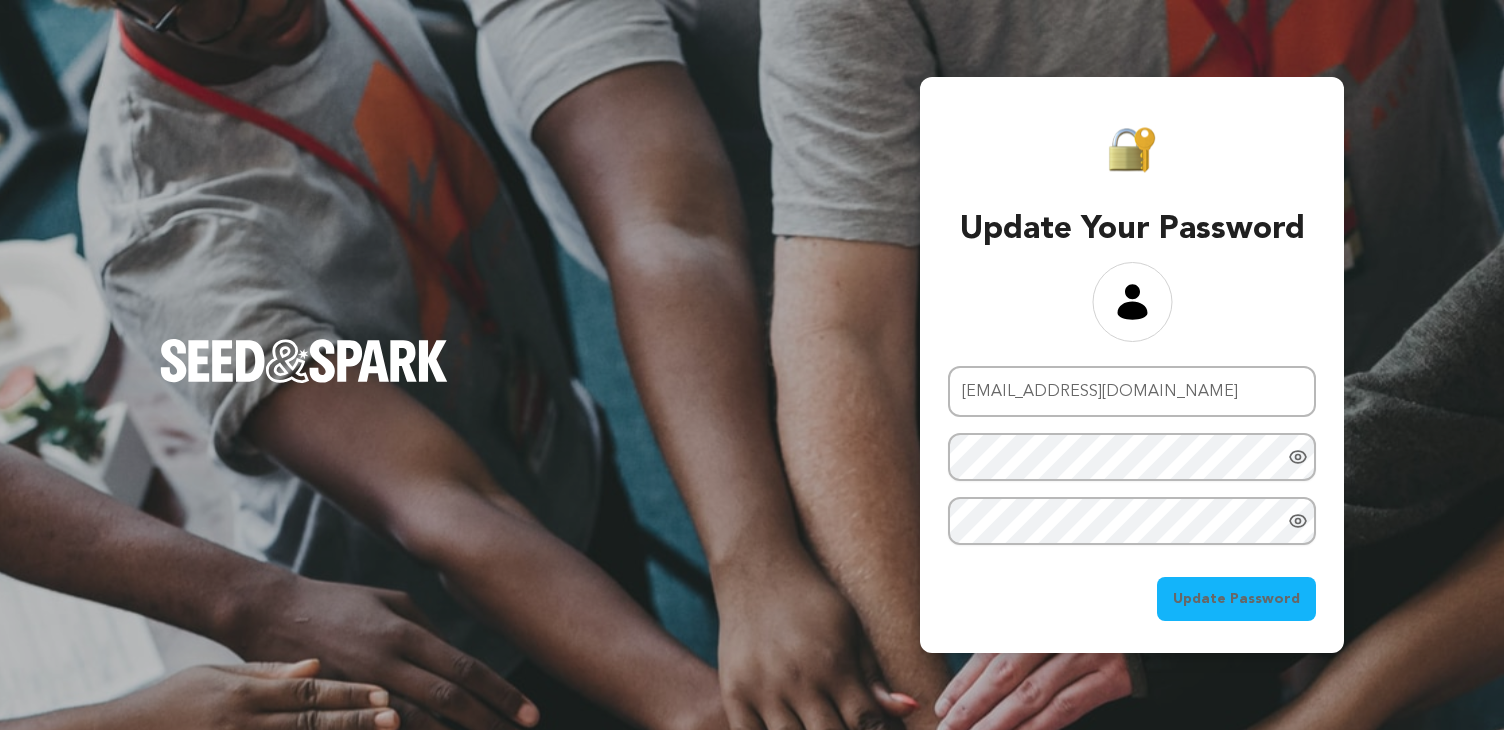 scroll, scrollTop: 0, scrollLeft: 0, axis: both 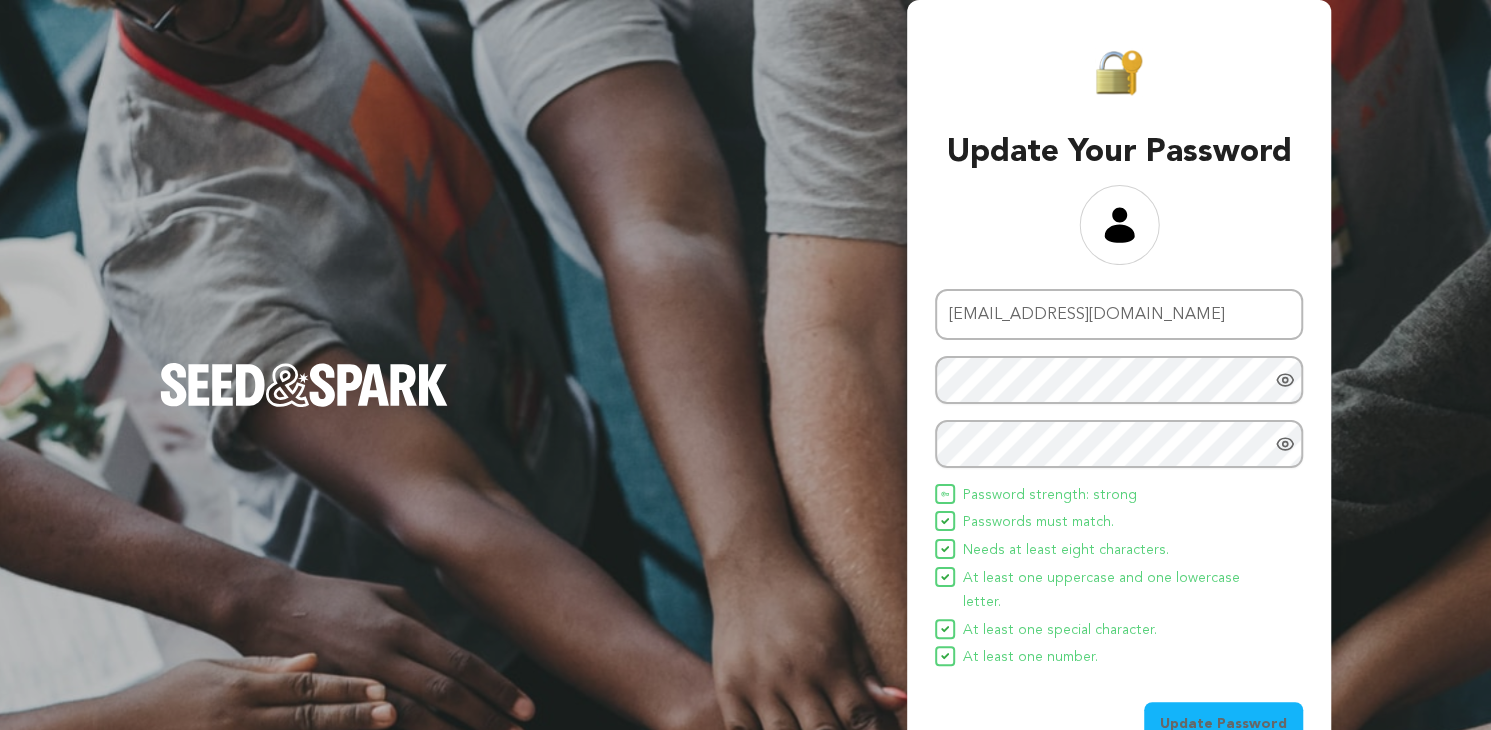 click on "Update Password" at bounding box center [1223, 724] 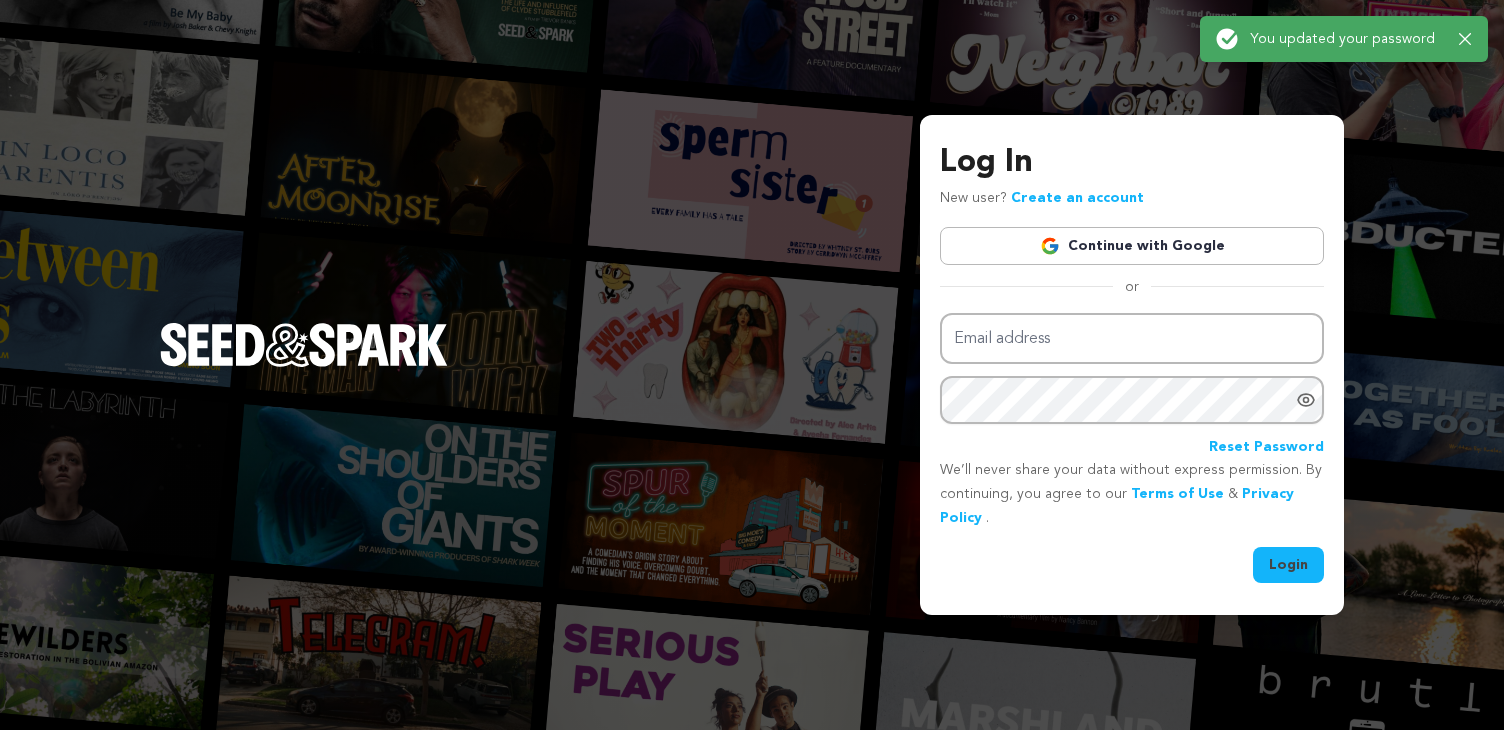 scroll, scrollTop: 0, scrollLeft: 0, axis: both 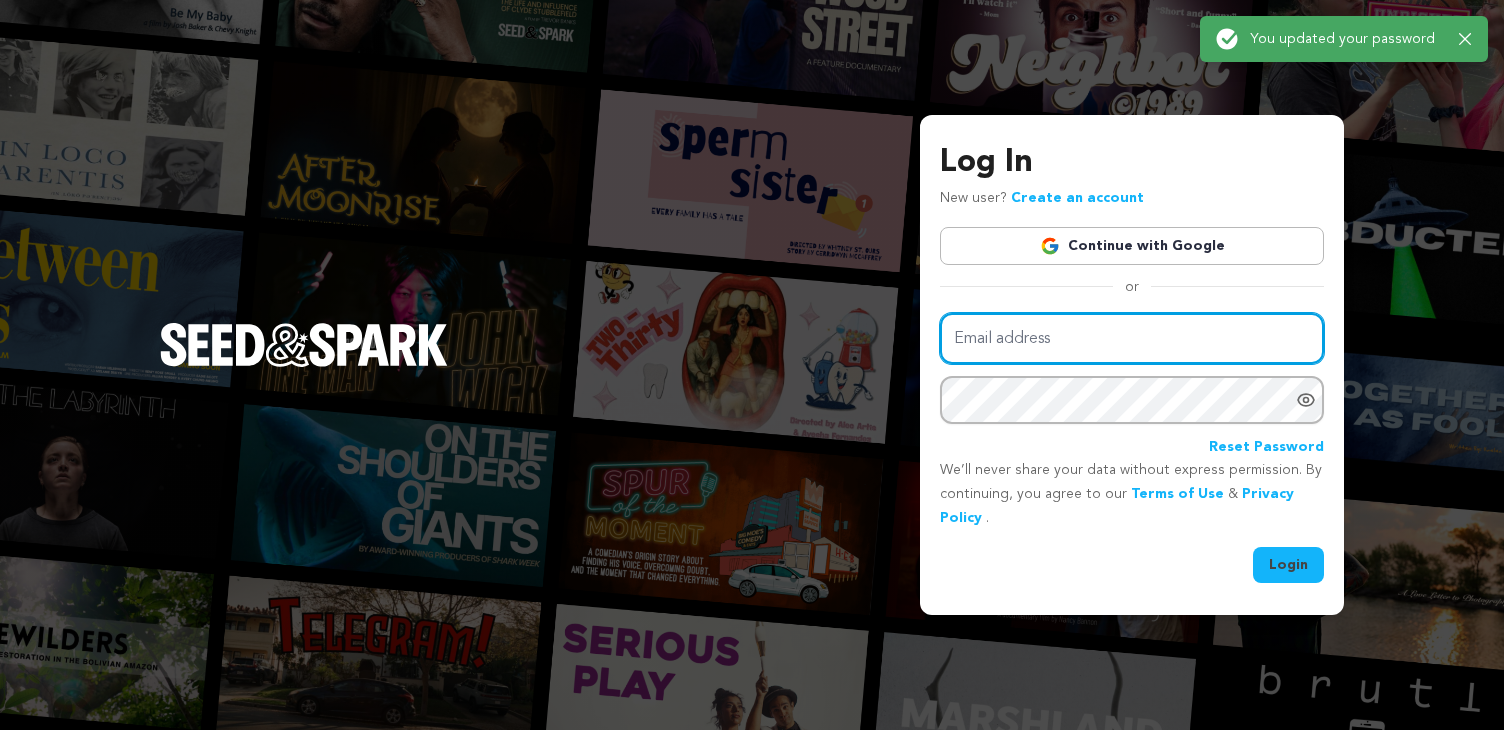 click on "Email address" at bounding box center (1132, 338) 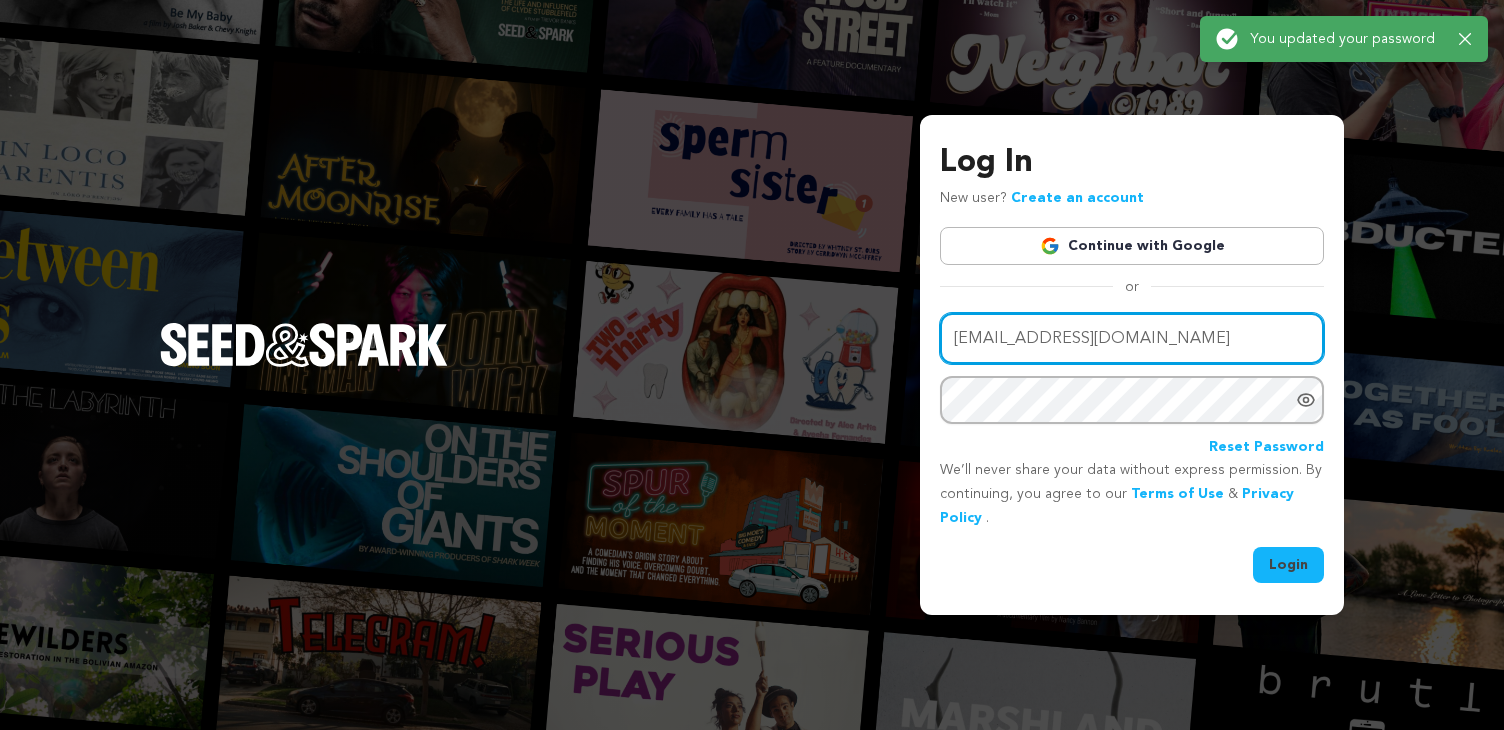 type on "[EMAIL_ADDRESS][DOMAIN_NAME]" 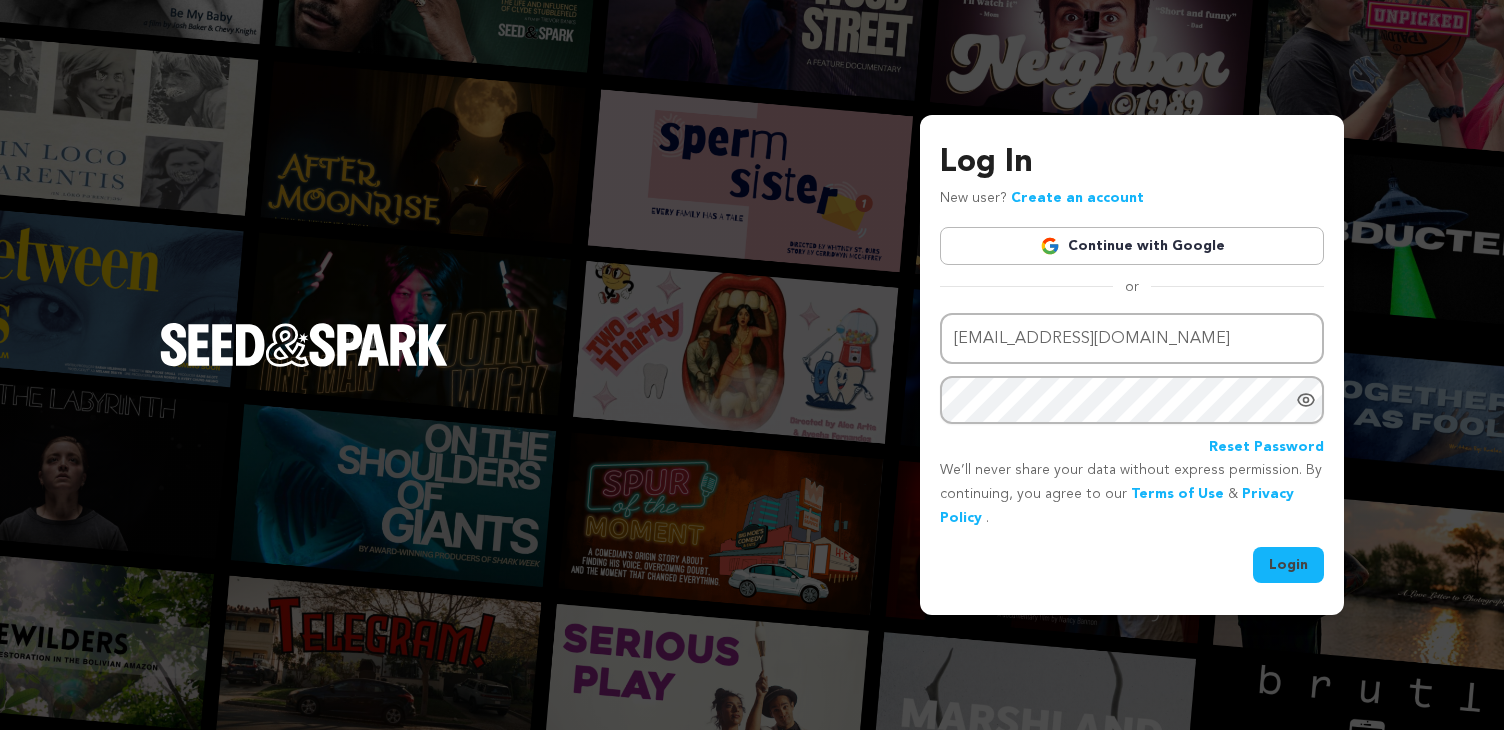 click on "Login" at bounding box center [1288, 565] 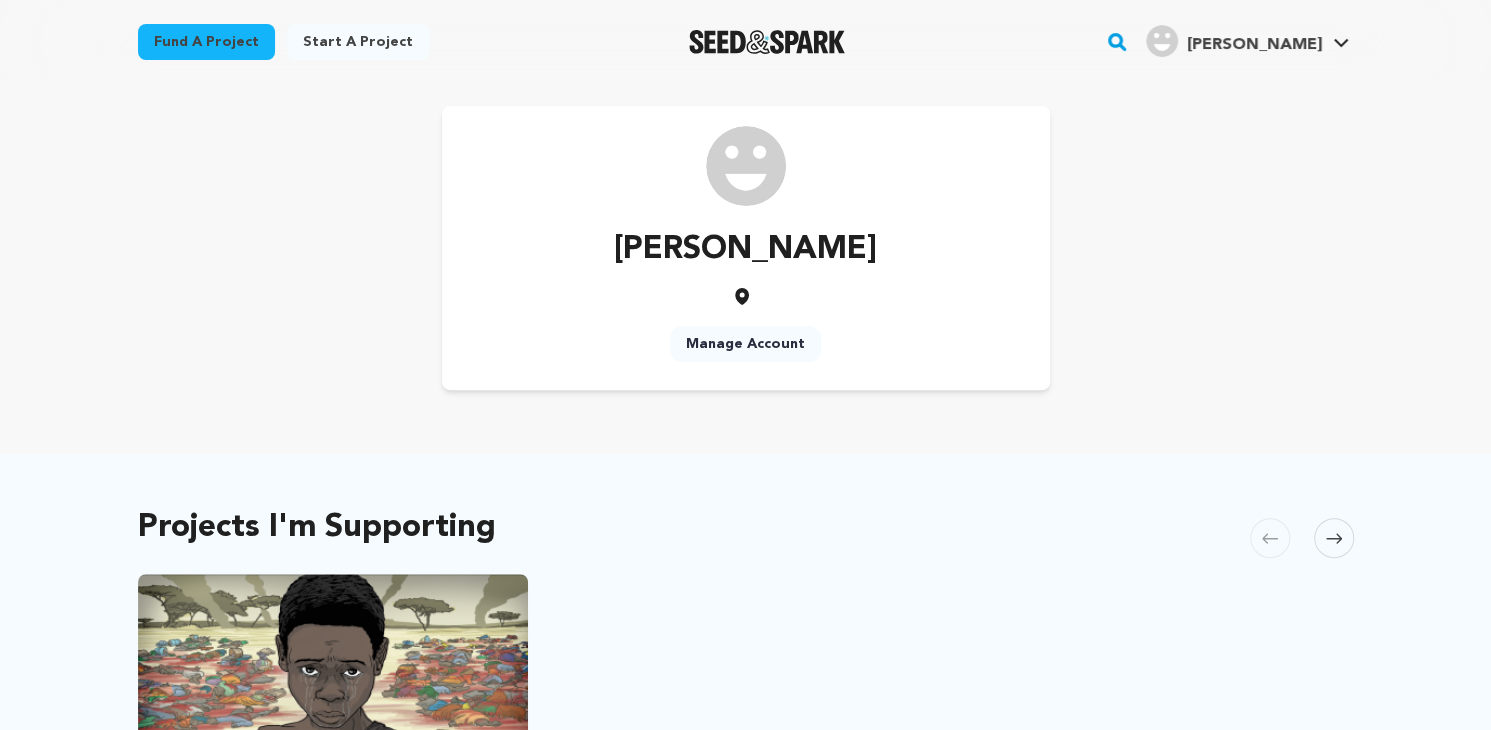 scroll, scrollTop: 0, scrollLeft: 0, axis: both 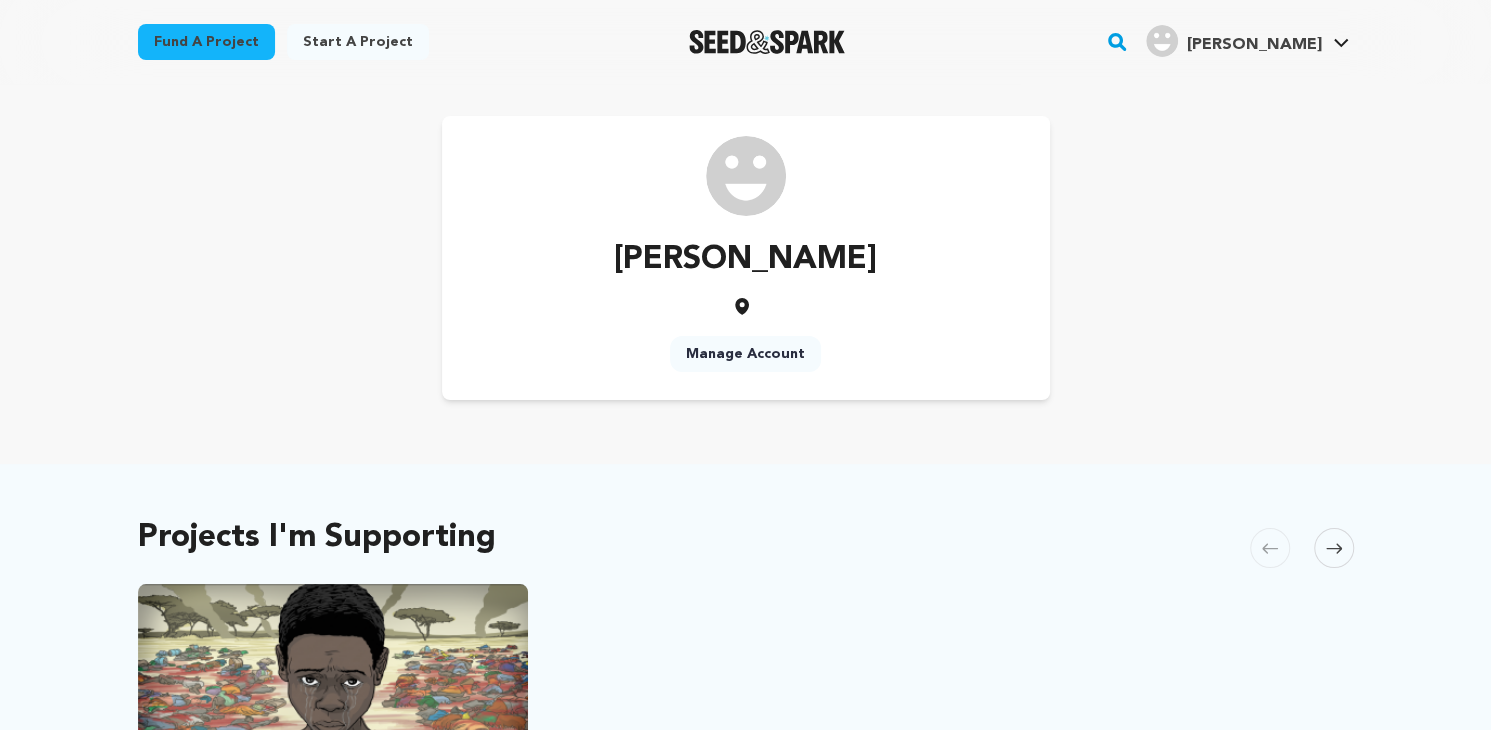 click on "Manage Account" at bounding box center [745, 354] 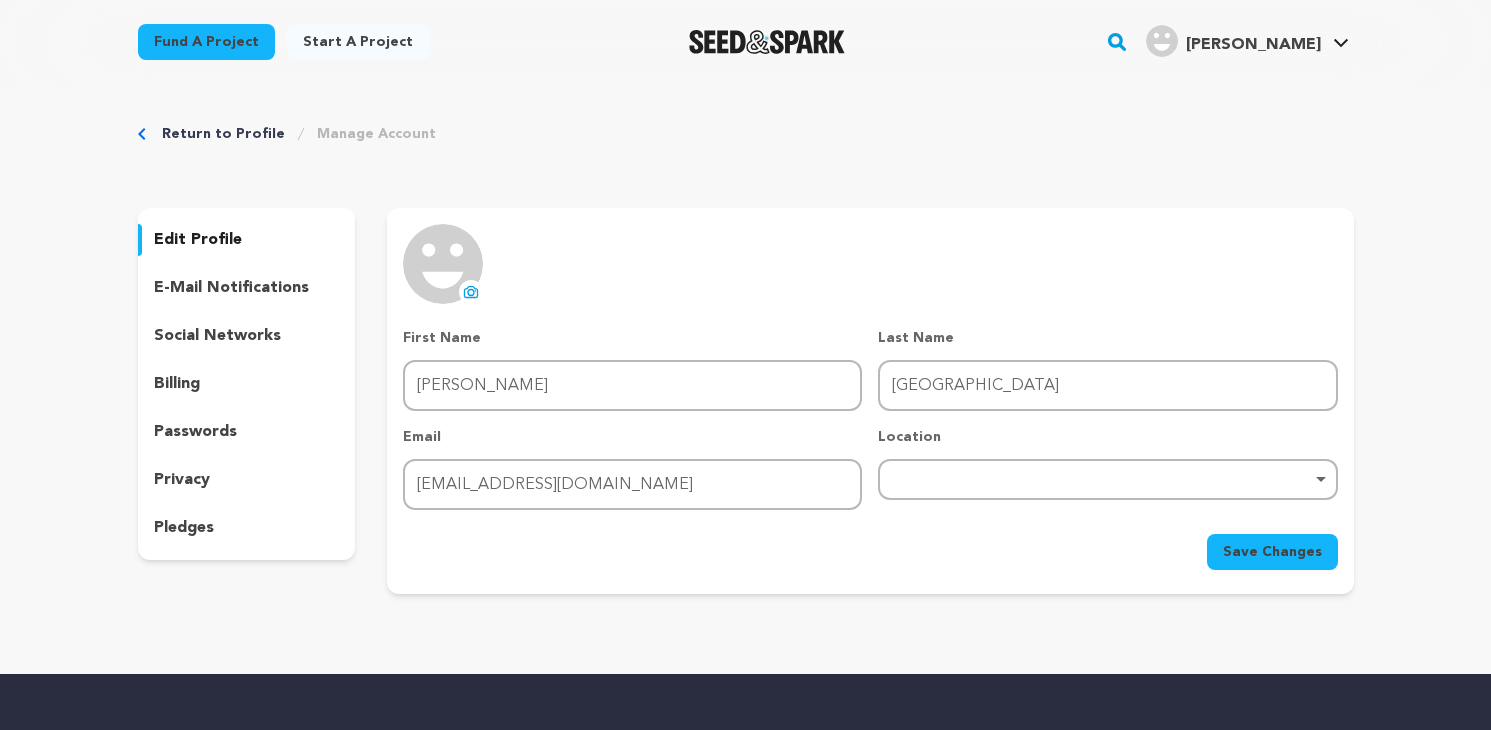 scroll, scrollTop: 0, scrollLeft: 0, axis: both 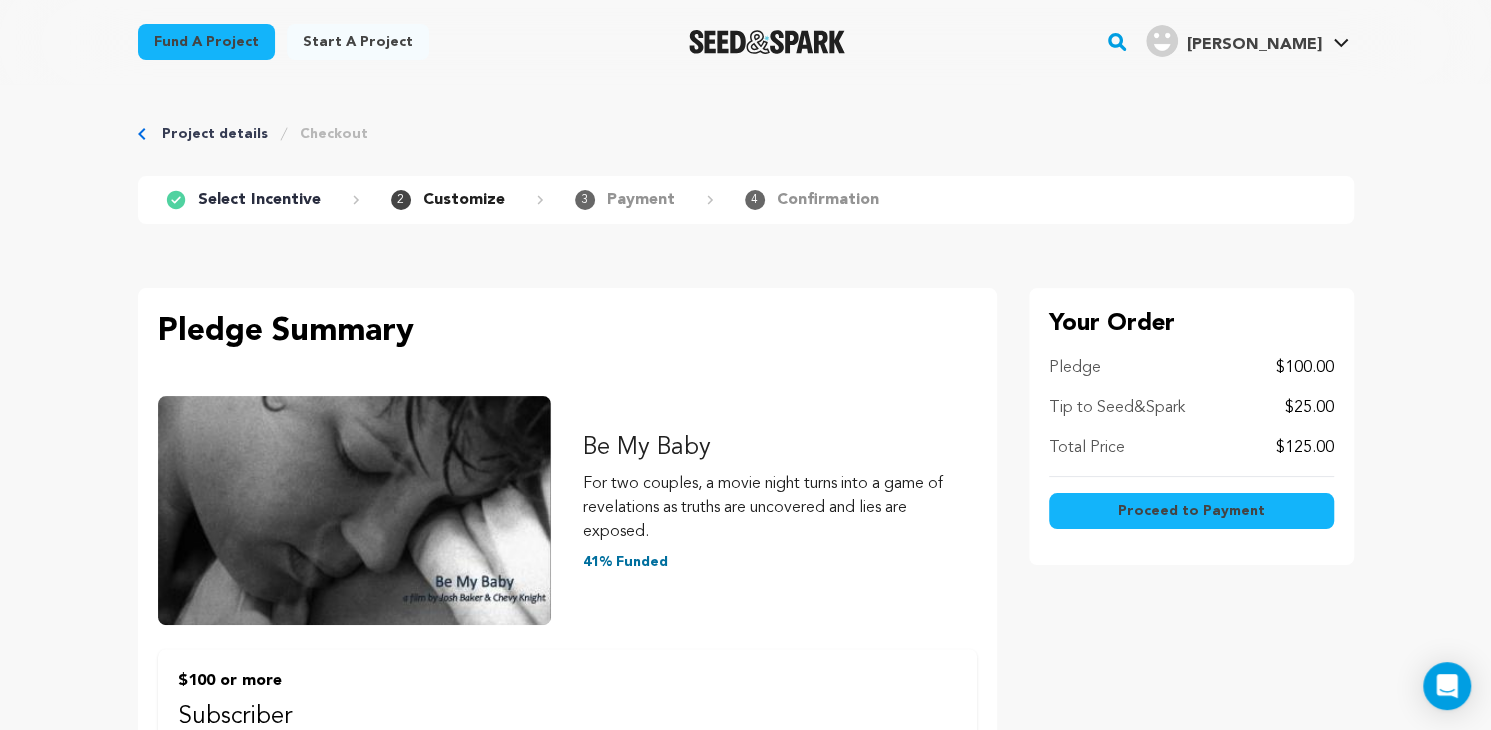 click on "Proceed to Payment" at bounding box center [1191, 511] 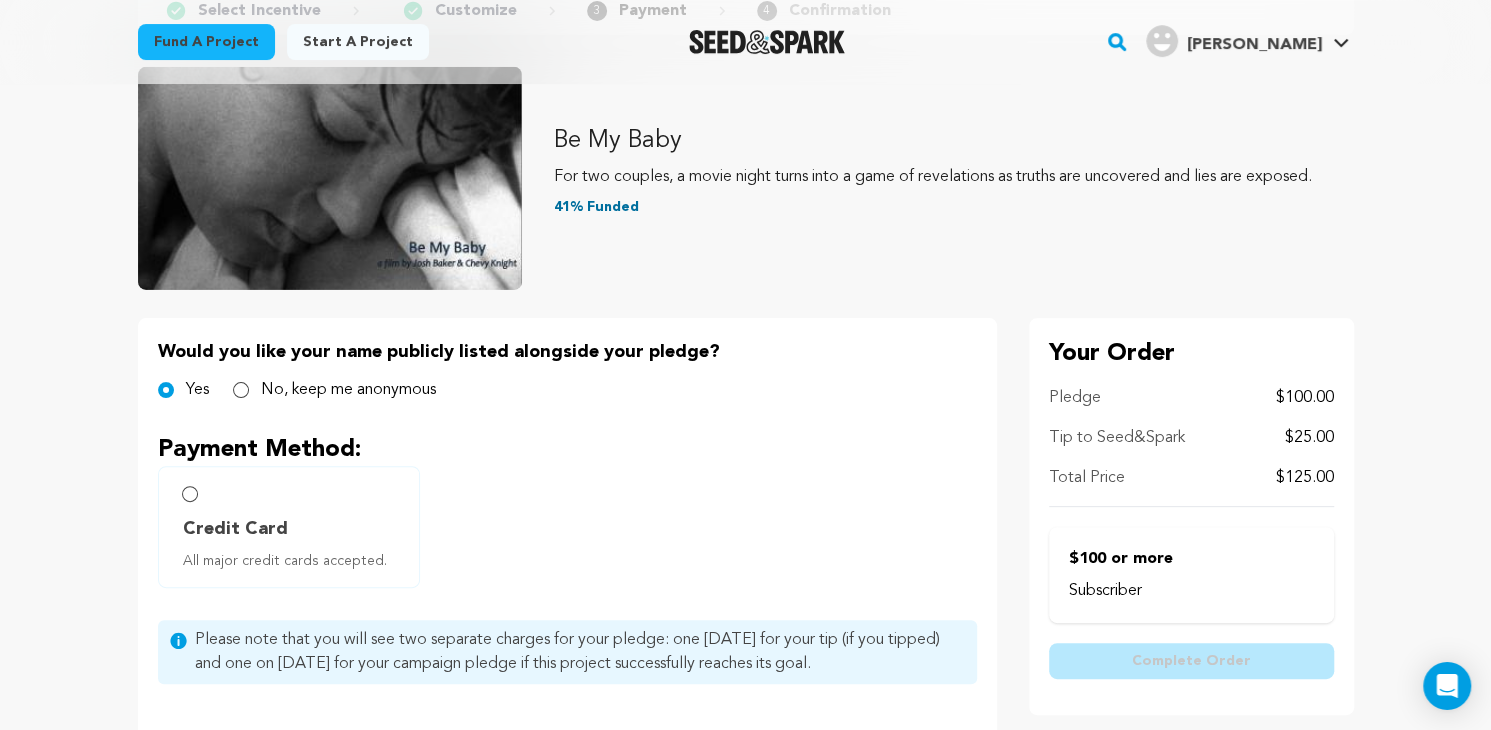 scroll, scrollTop: 310, scrollLeft: 0, axis: vertical 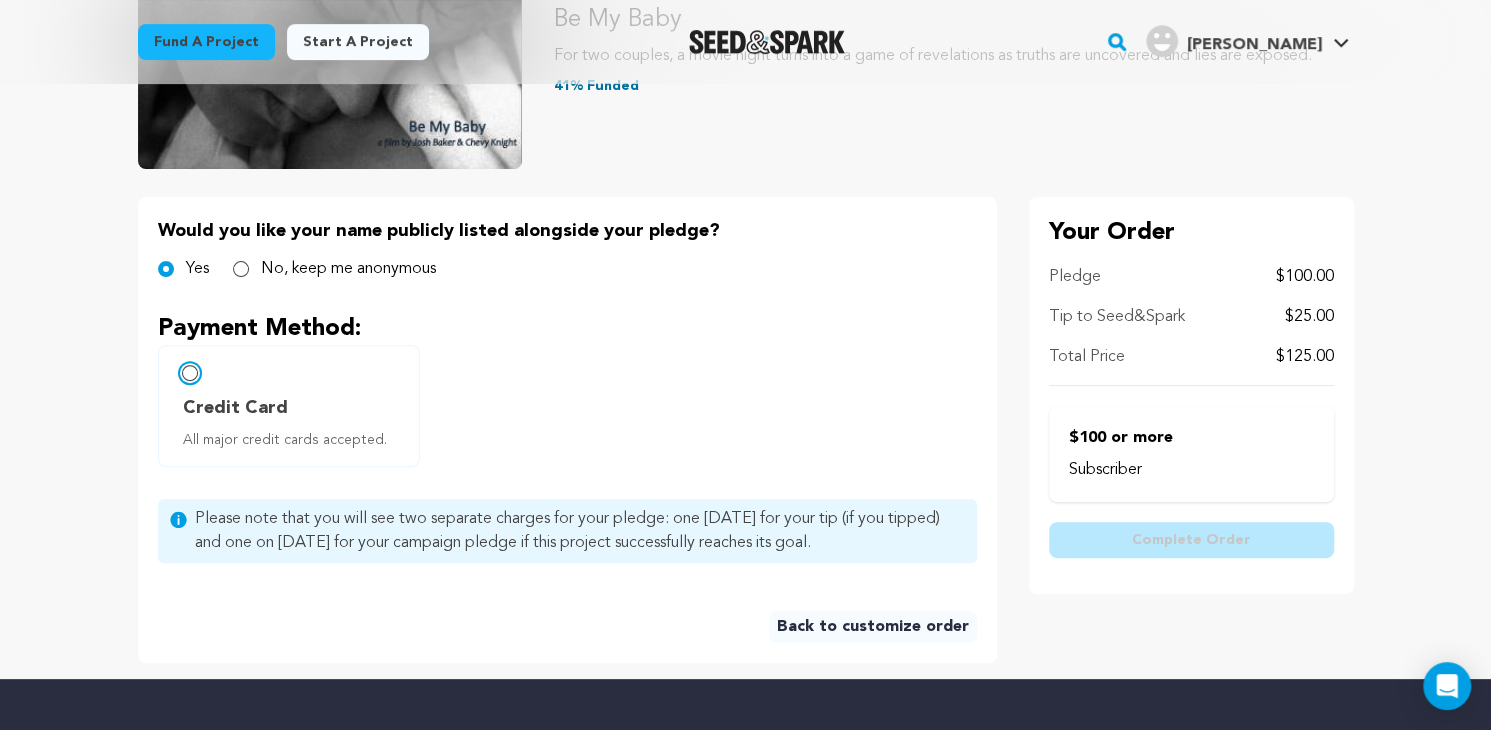 click on "Credit Card
All major credit cards accepted." at bounding box center (190, 373) 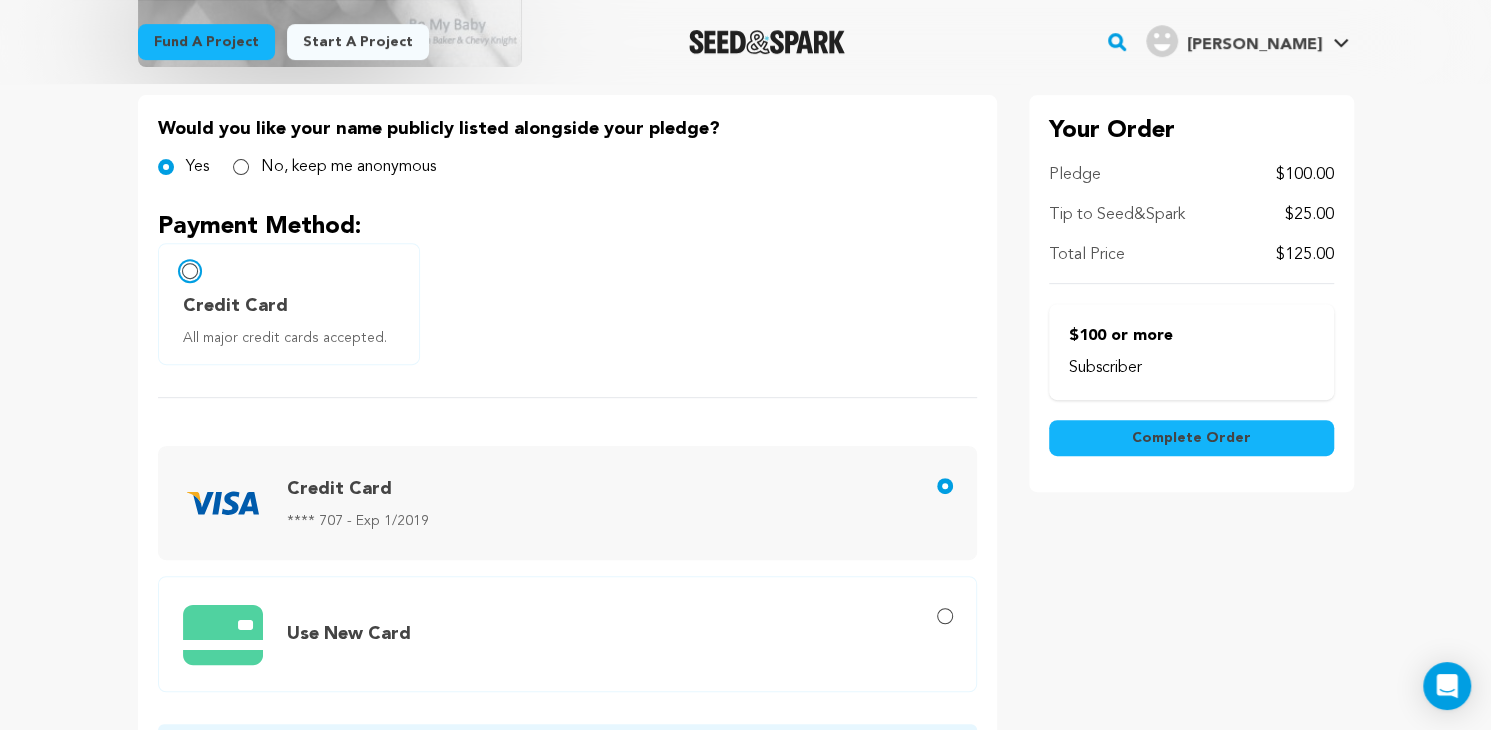 scroll, scrollTop: 620, scrollLeft: 0, axis: vertical 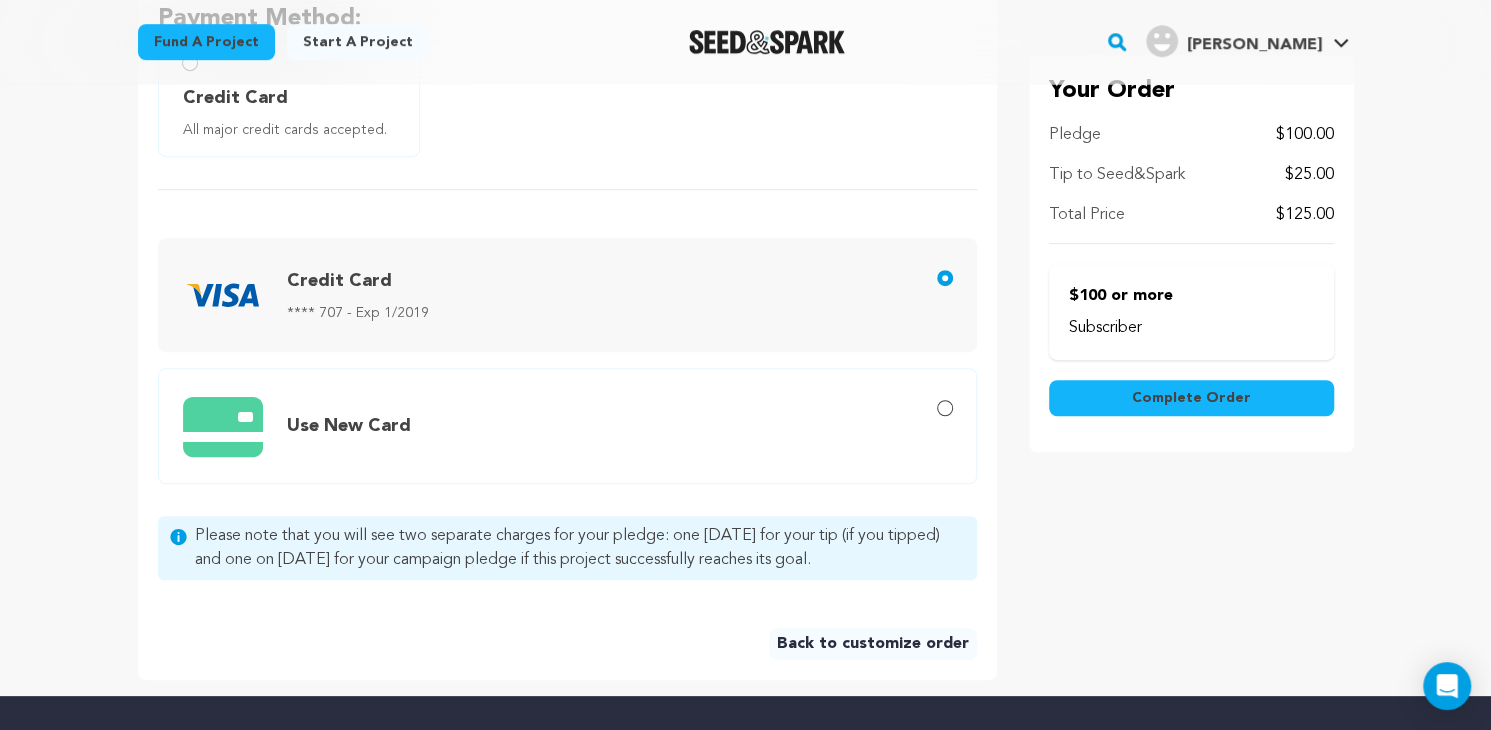 click on "Complete Order" at bounding box center (1191, 399) 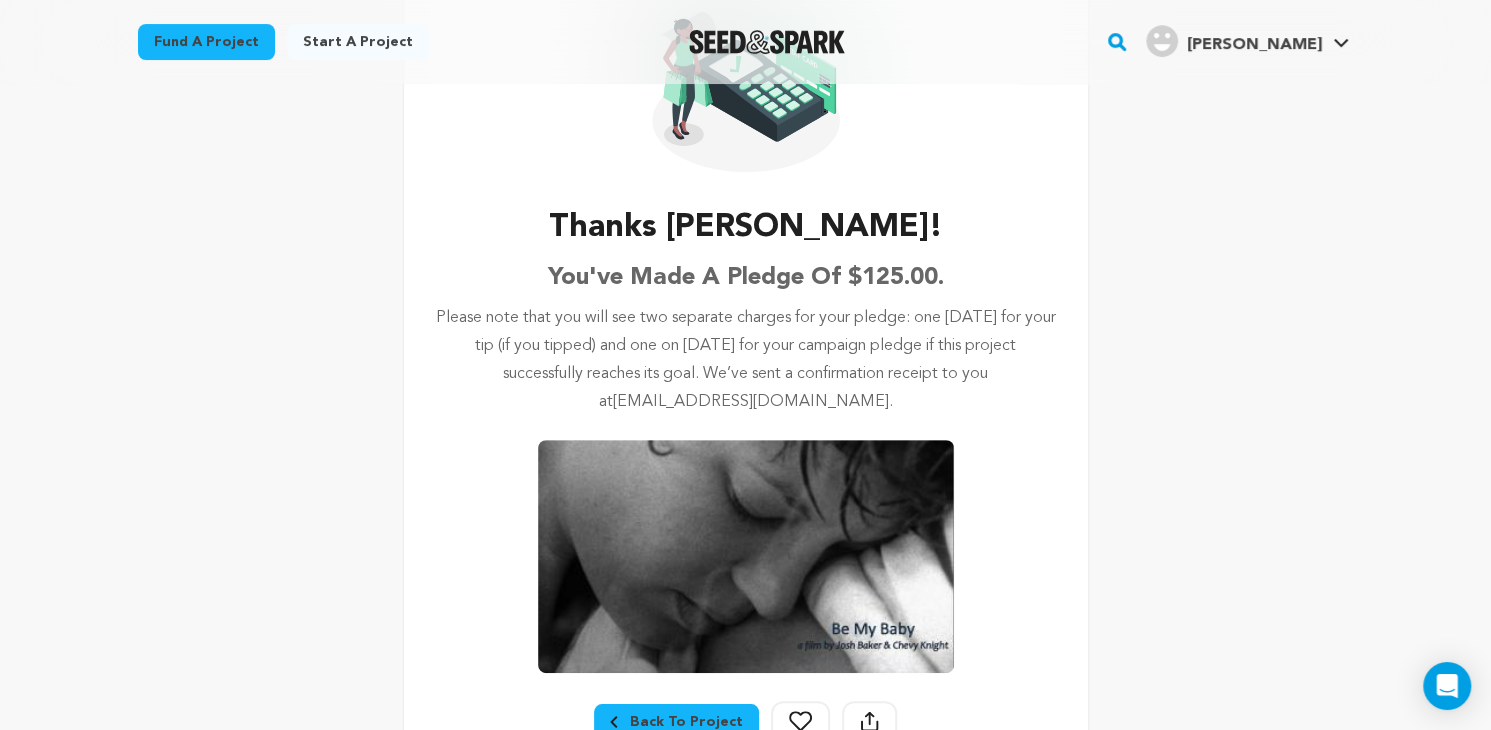 scroll, scrollTop: 0, scrollLeft: 0, axis: both 